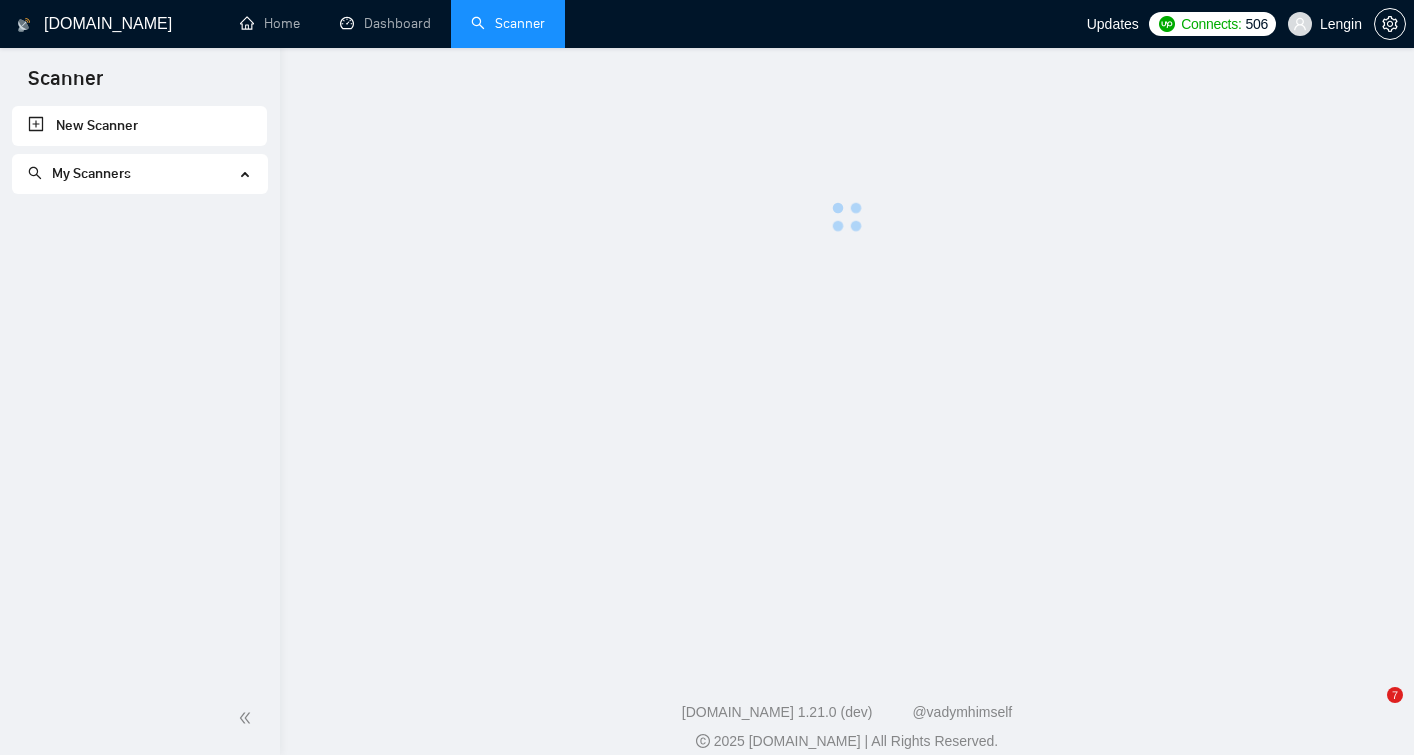 scroll, scrollTop: 0, scrollLeft: 0, axis: both 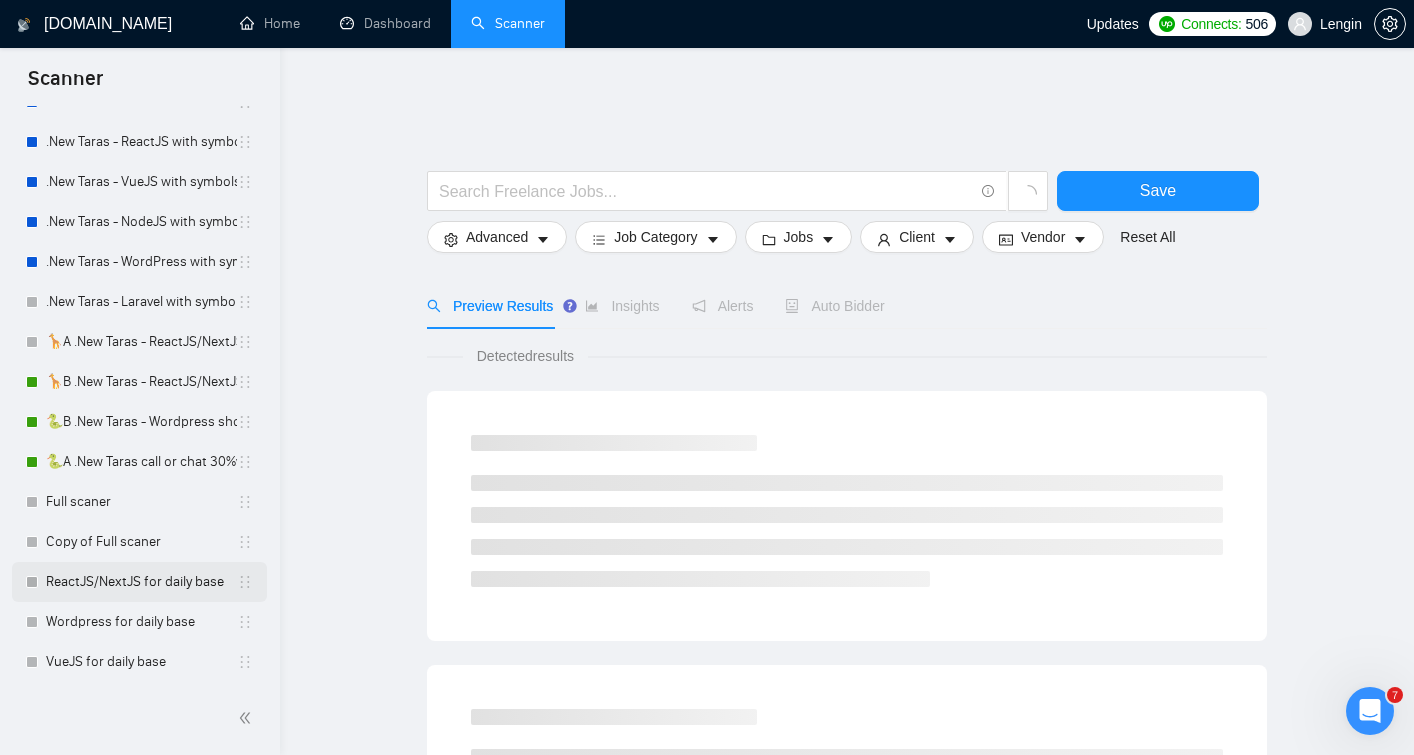 click on "ReactJS/NextJS for daily base" at bounding box center [141, 582] 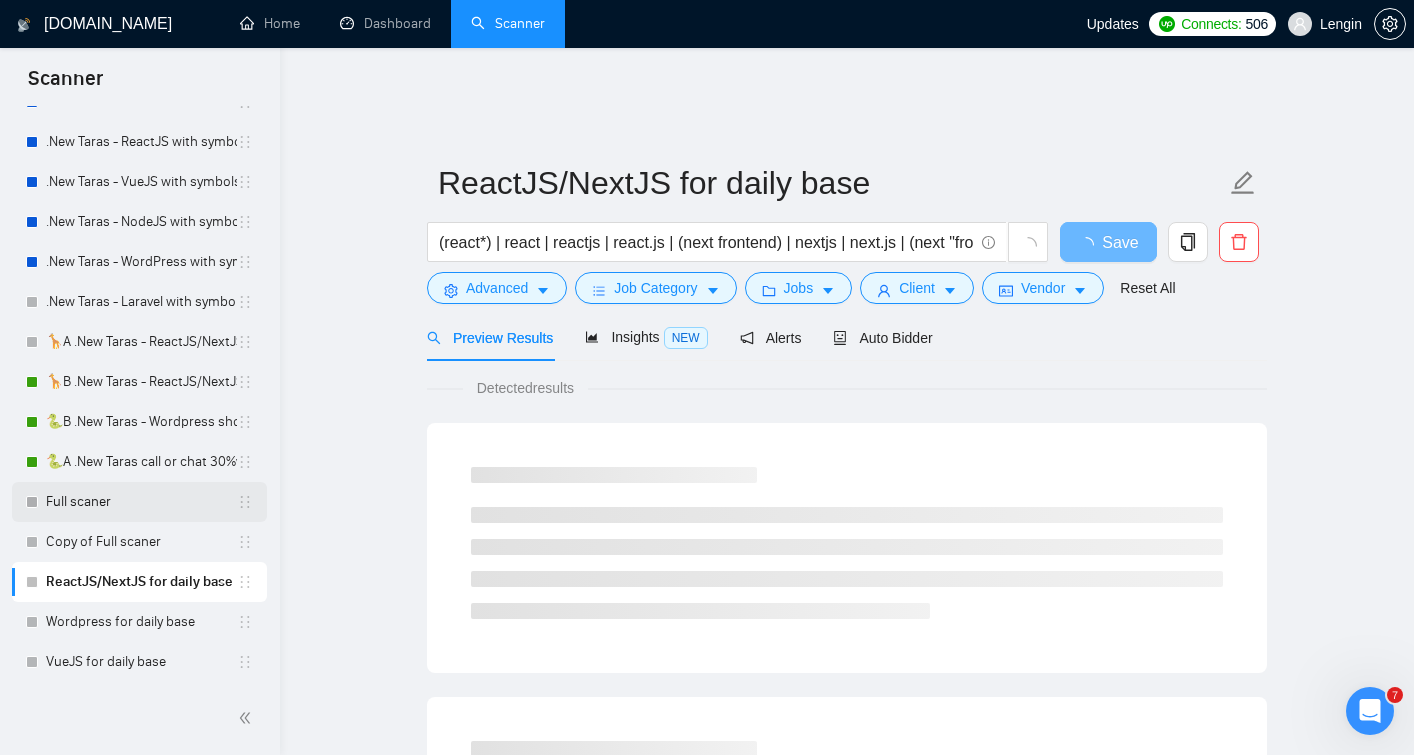 click on "Full scaner" at bounding box center (141, 502) 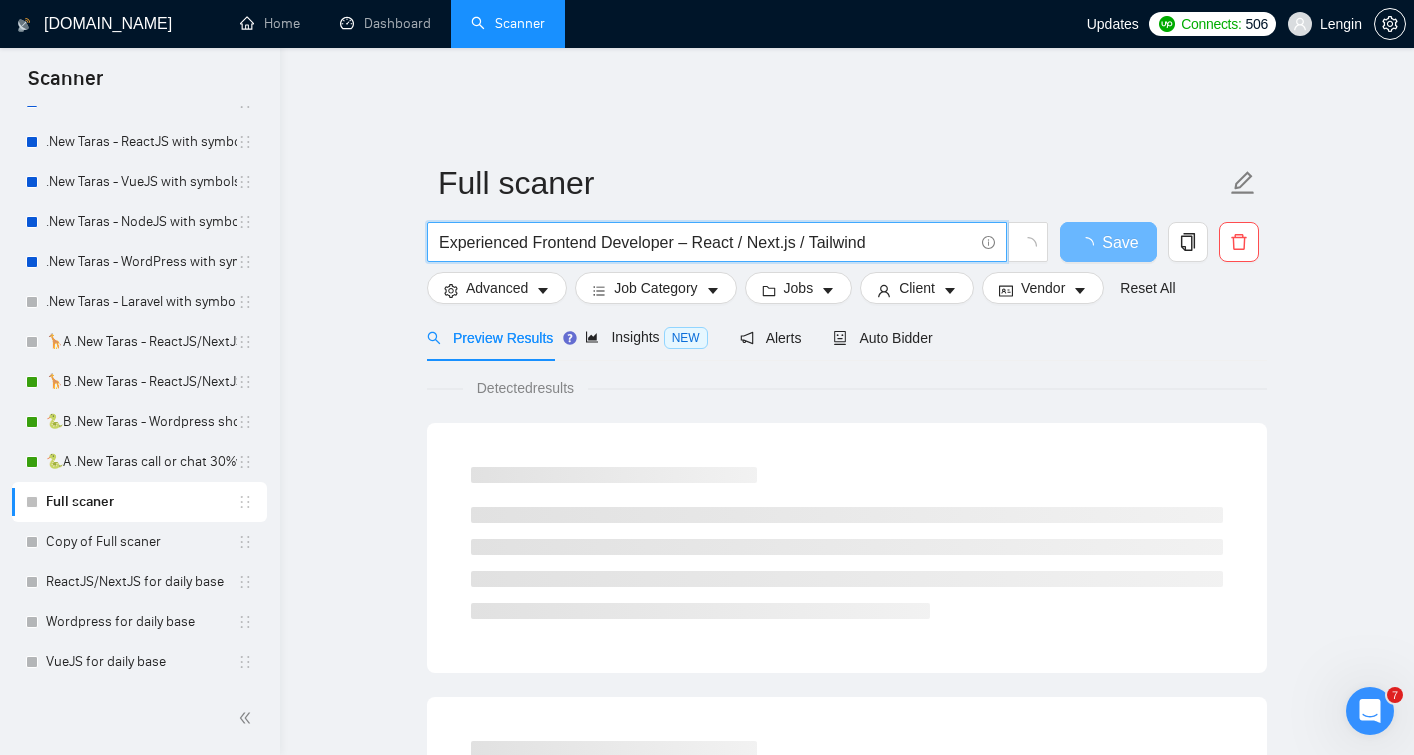 click on "Experienced Frontend Developer – React / Next.js / Tailwind" at bounding box center [706, 242] 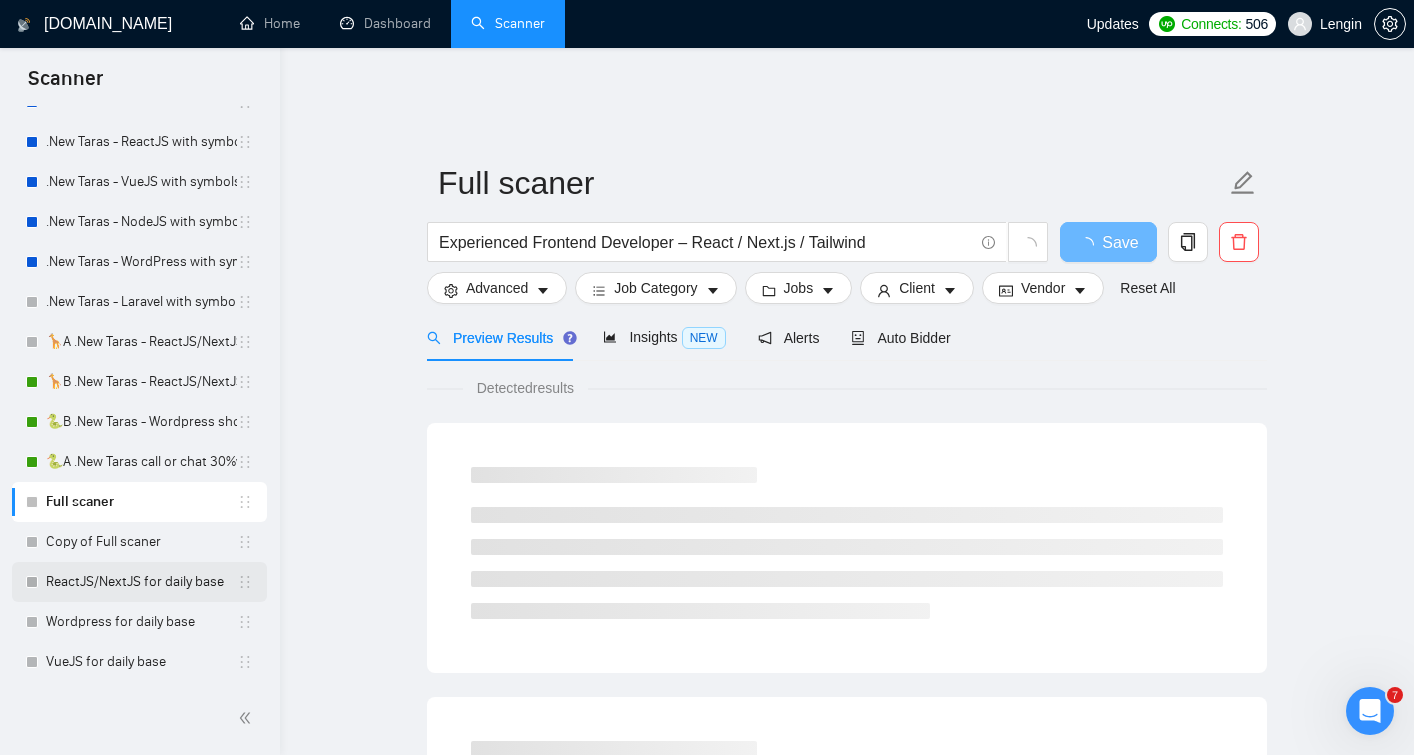 click on "ReactJS/NextJS for daily base" at bounding box center [141, 582] 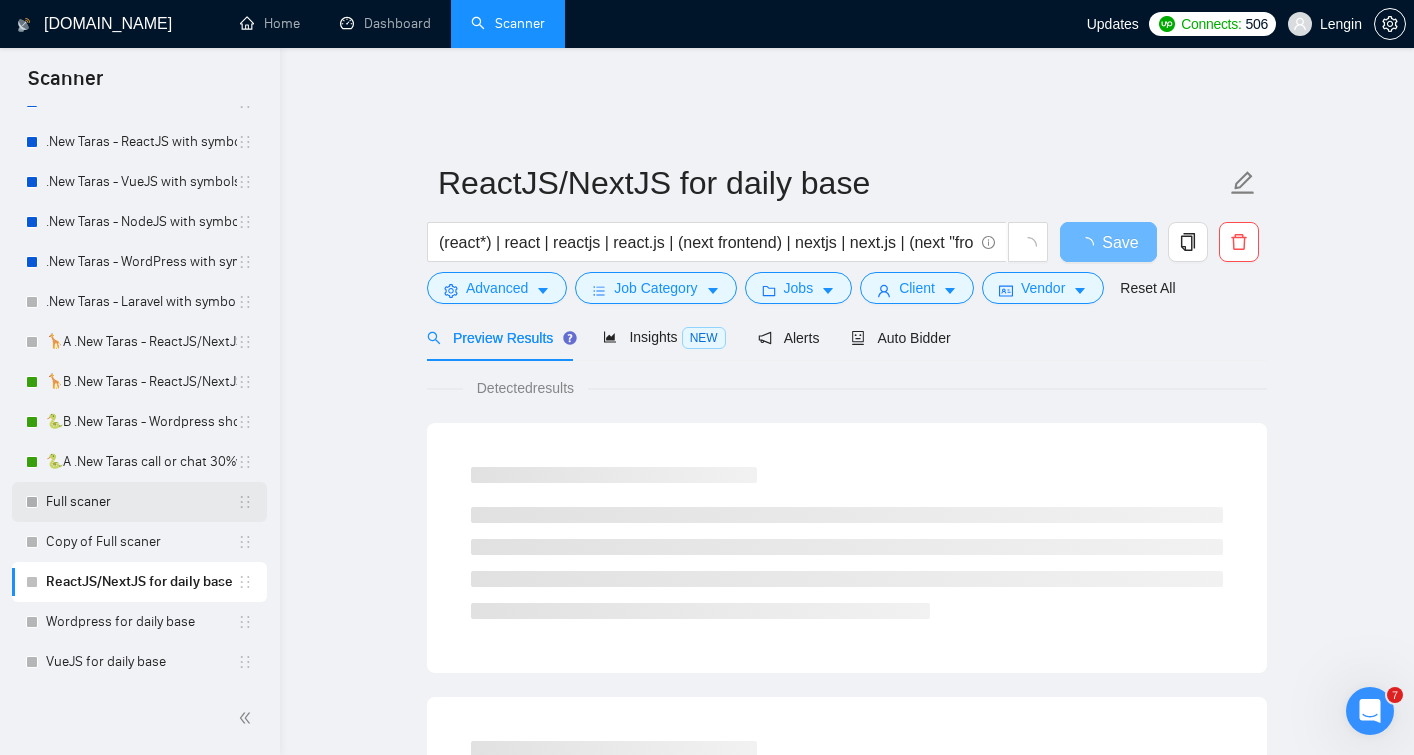 click on "Full scaner" at bounding box center [141, 502] 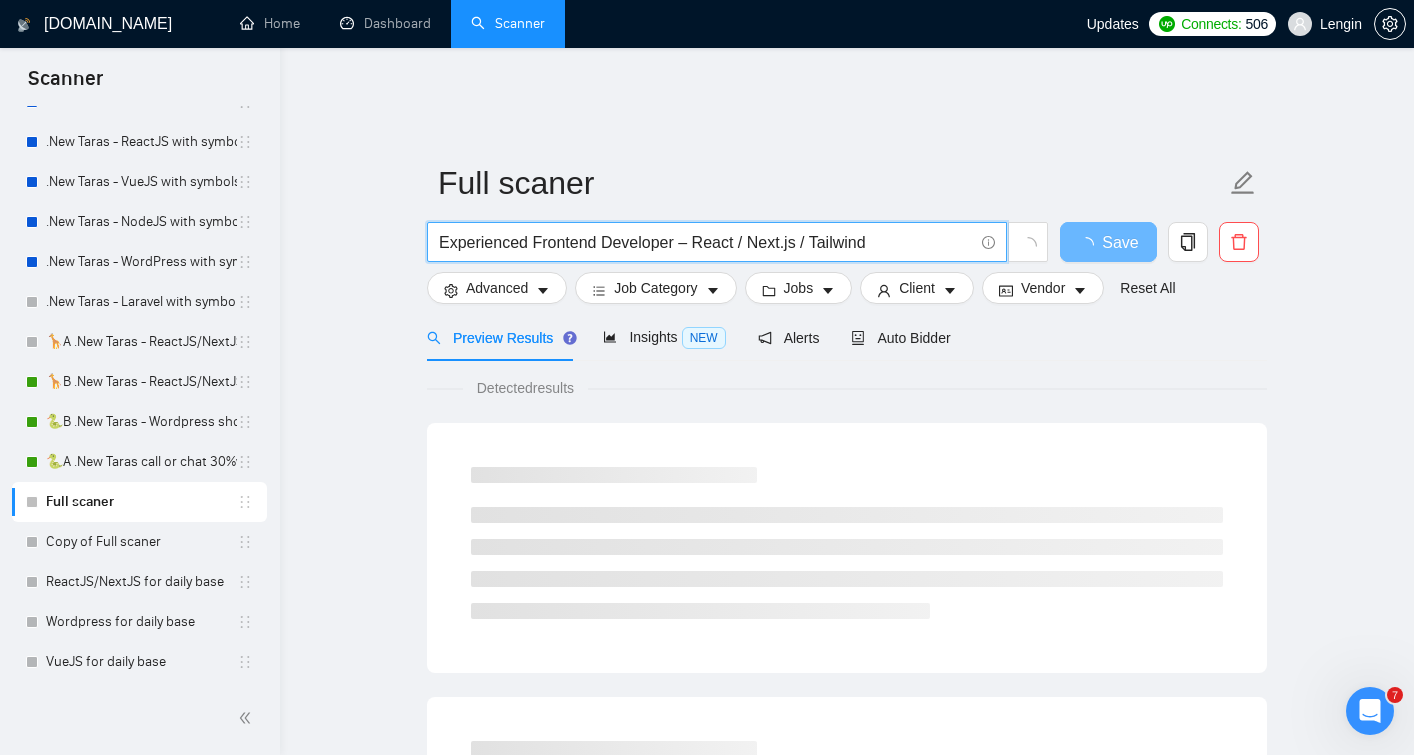 click on "Experienced Frontend Developer – React / Next.js / Tailwind" at bounding box center (706, 242) 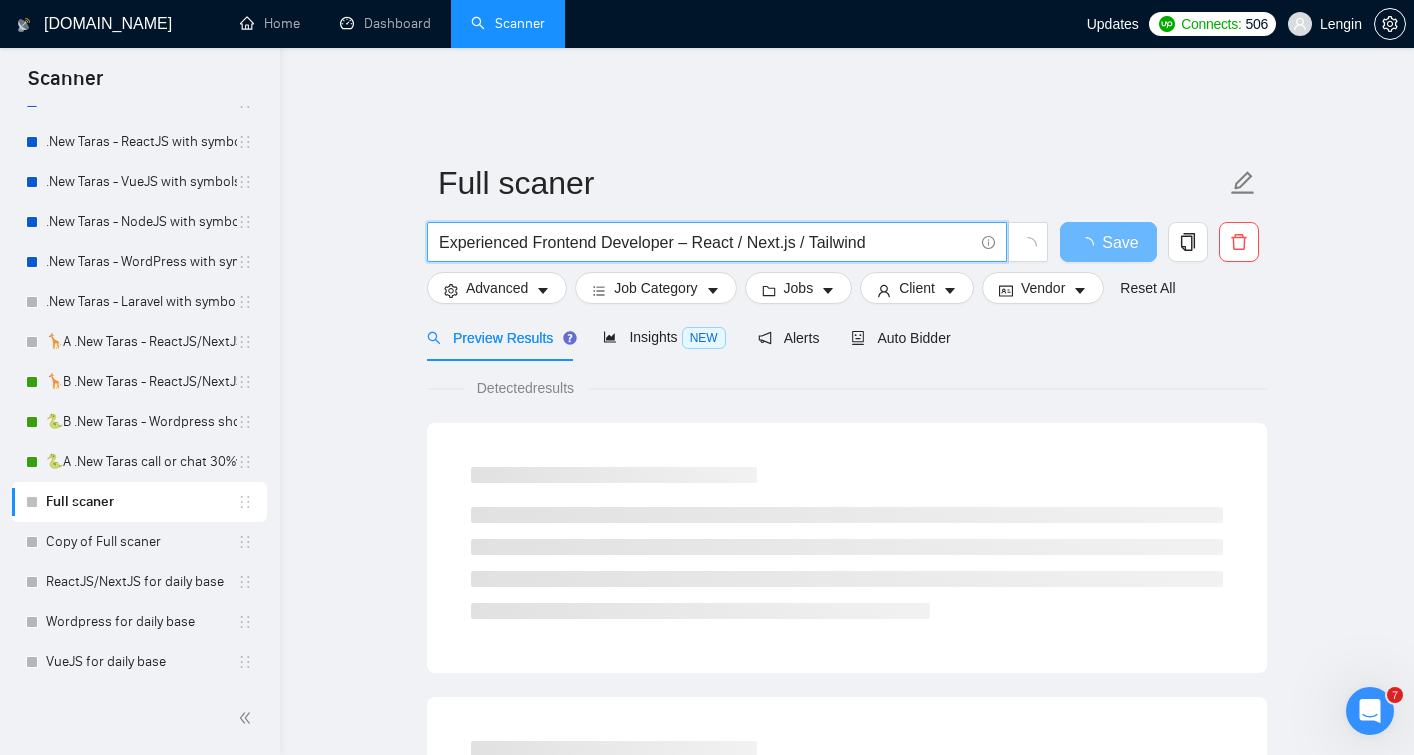 paste on "Full-Stack Developer (Node.js, React, TypeScript)" 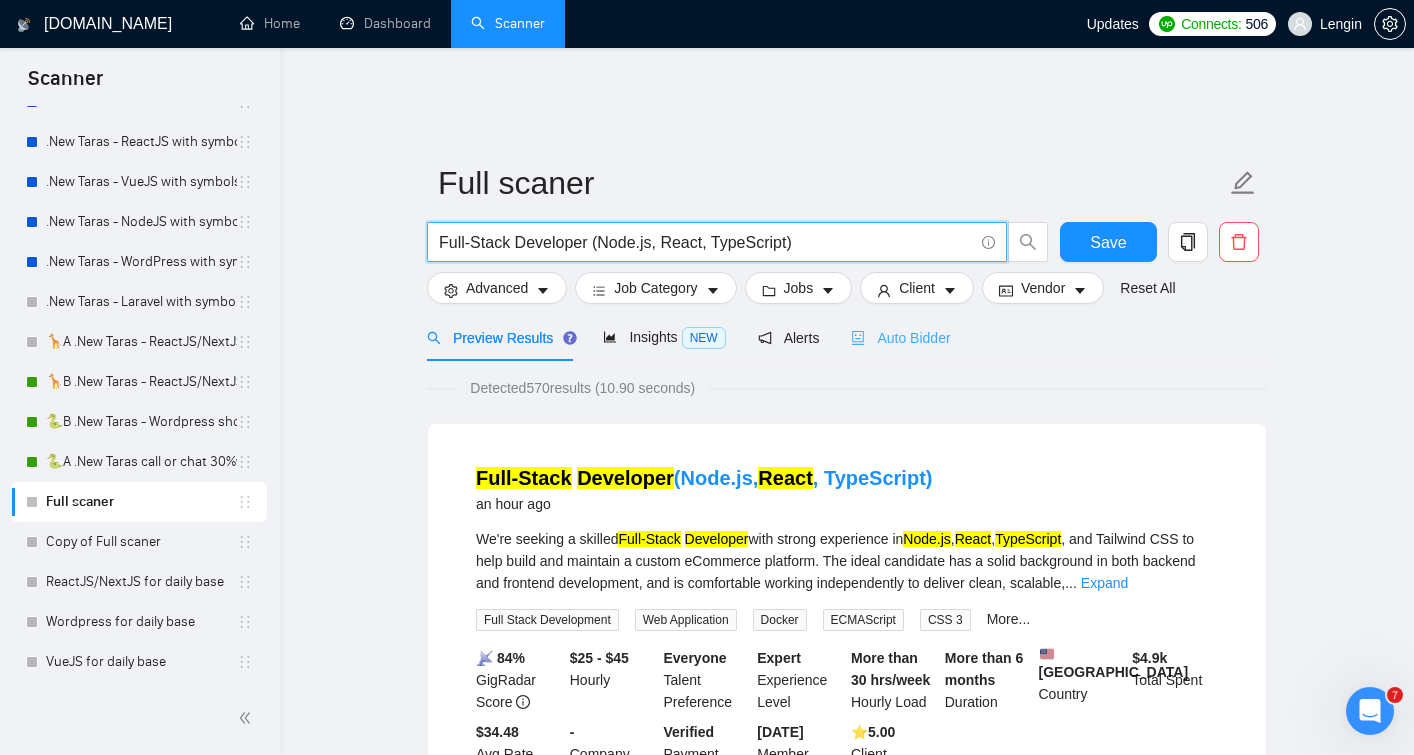 type on "Full-Stack Developer (Node.js, React, TypeScript)" 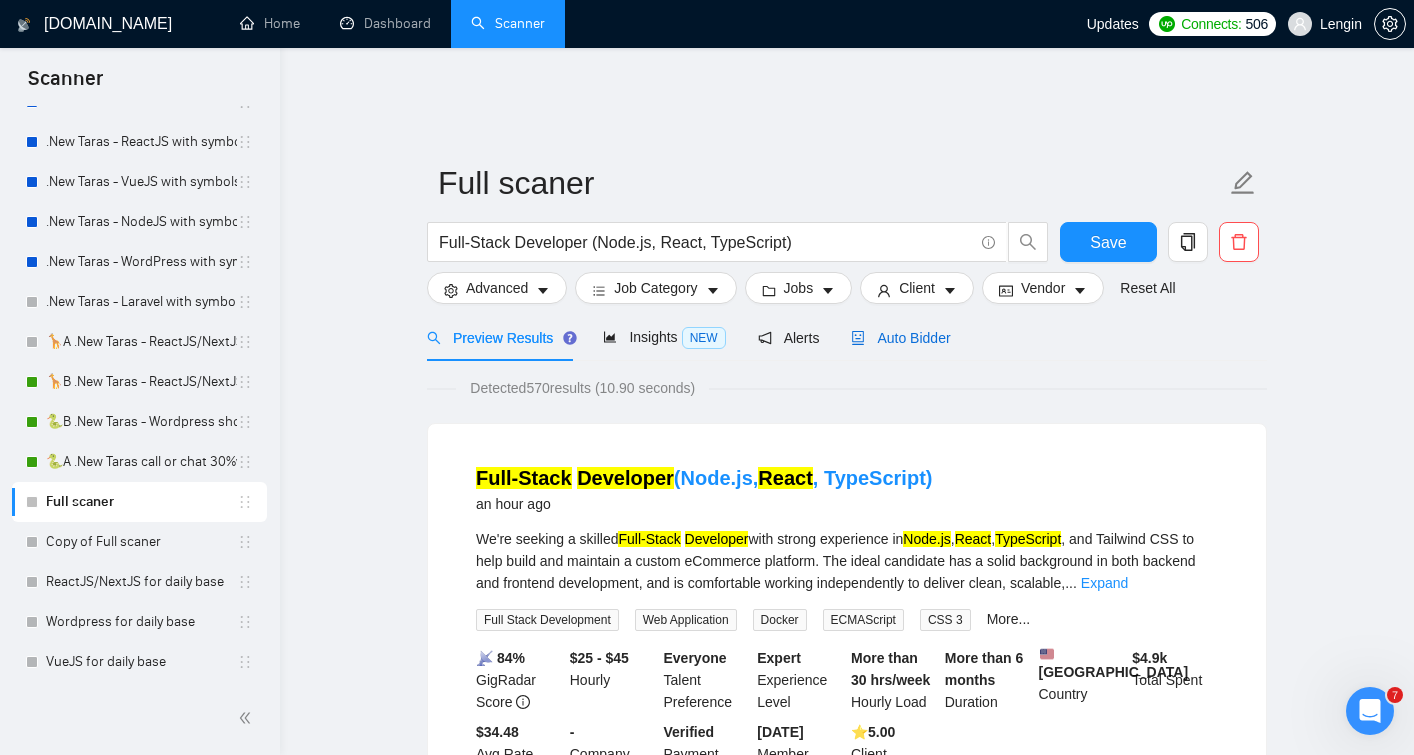 click on "Auto Bidder" at bounding box center (900, 338) 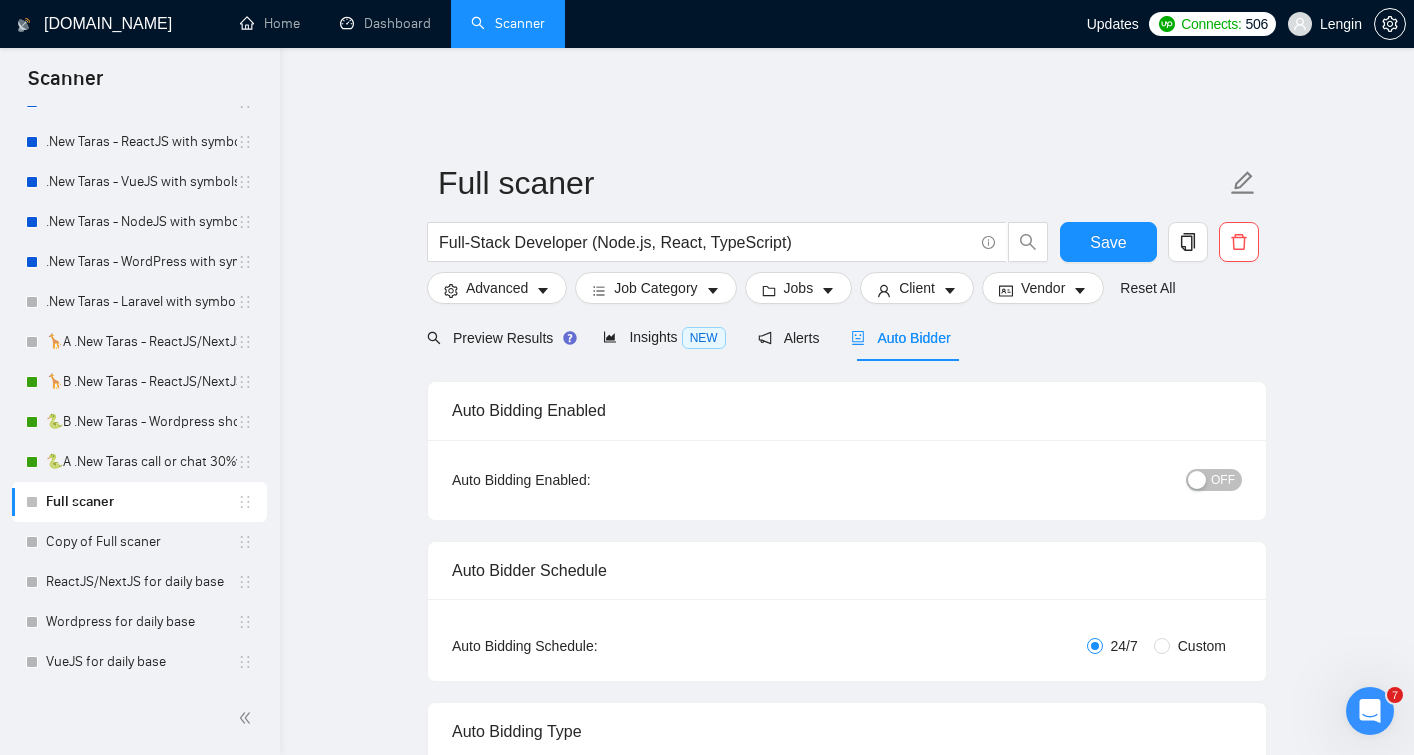 type 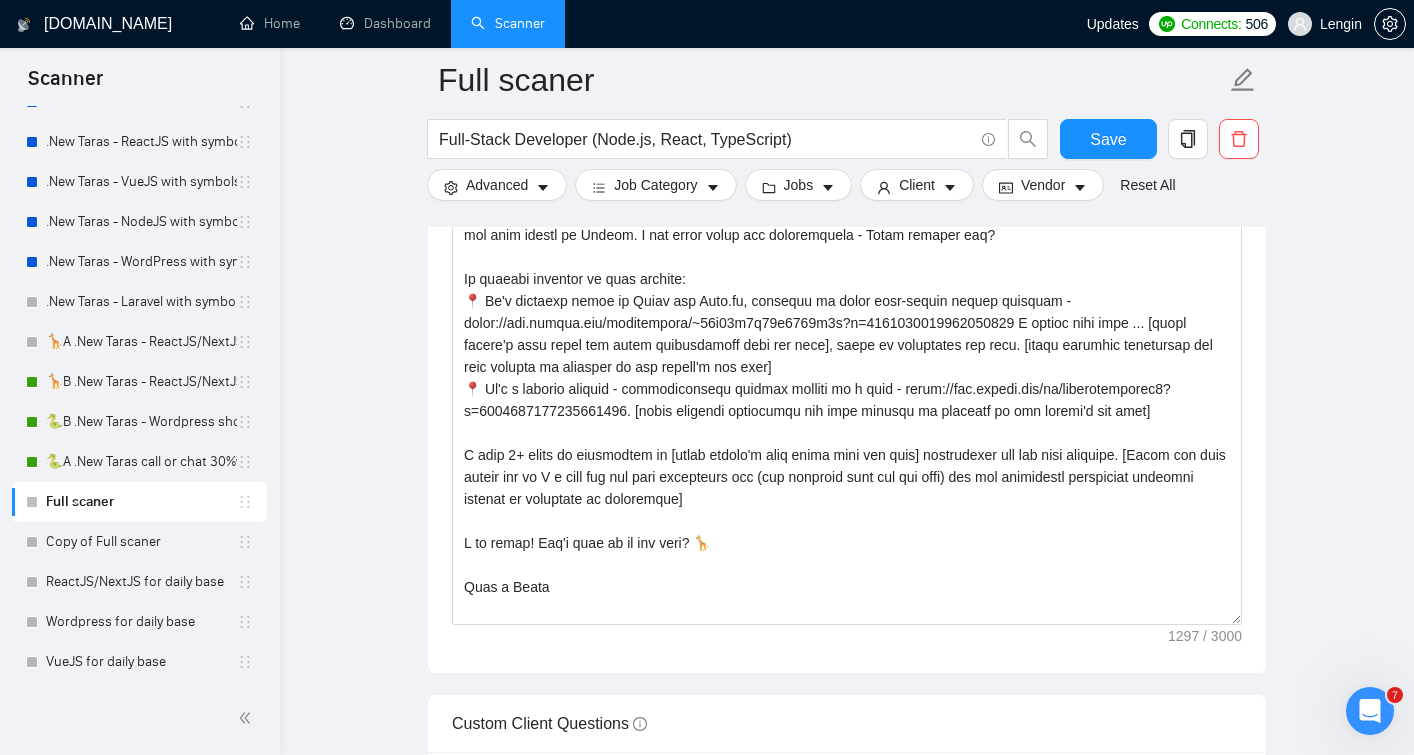 scroll, scrollTop: 1488, scrollLeft: 0, axis: vertical 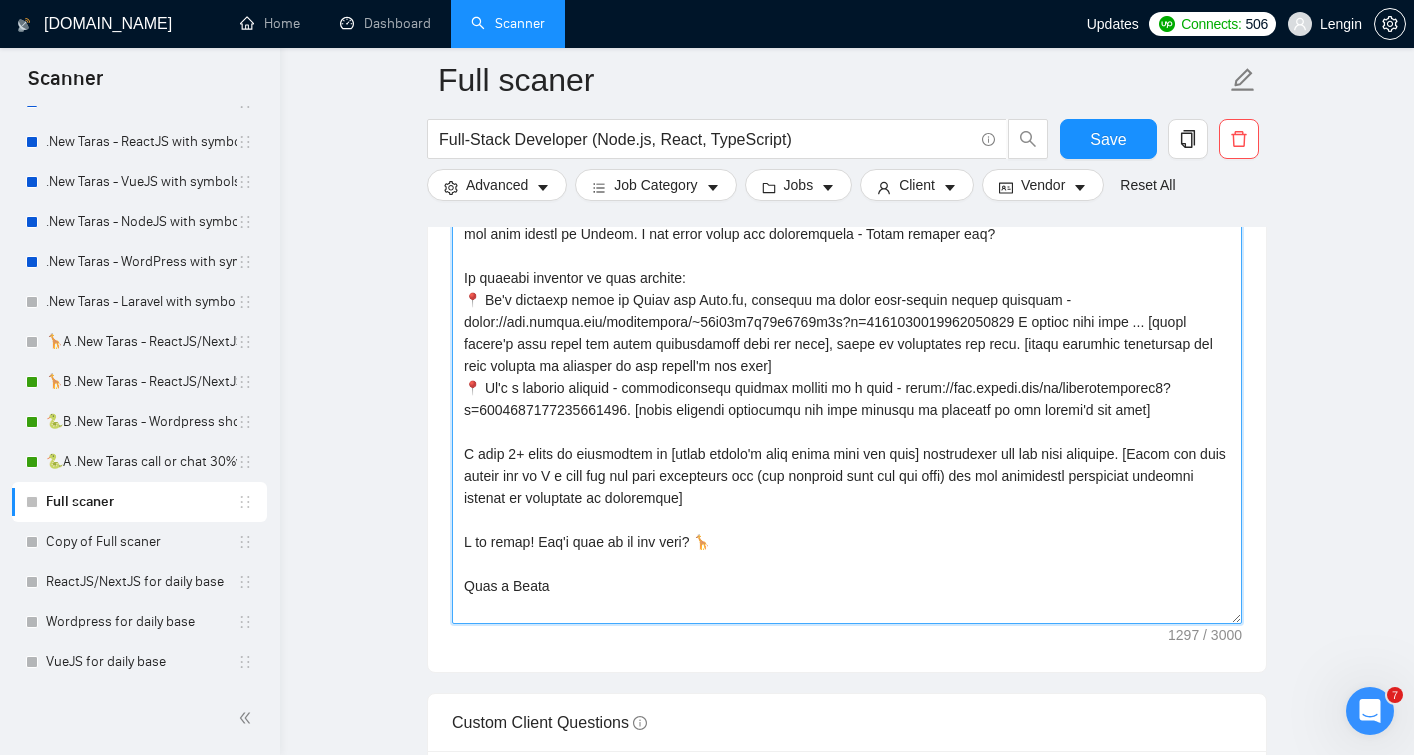 click on "Cover letter template:" at bounding box center [847, 399] 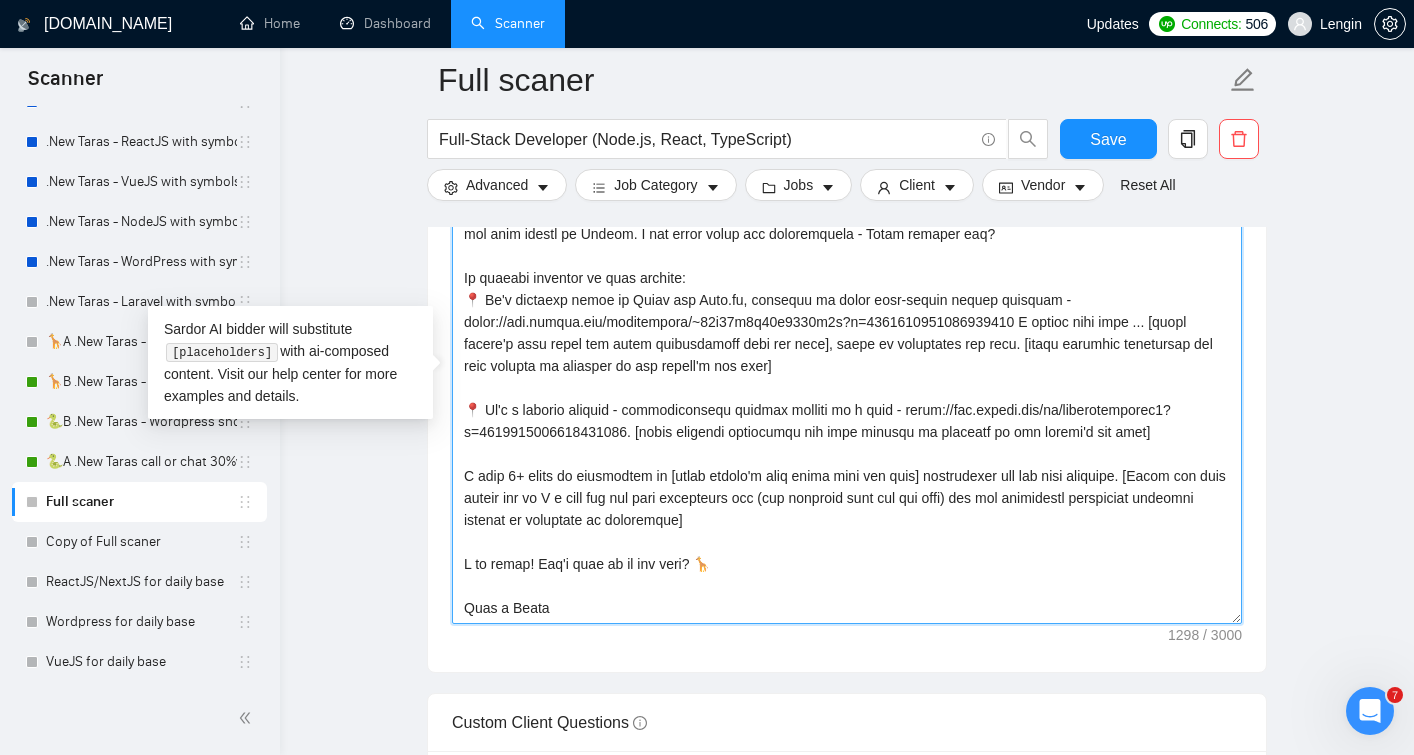 paste on "You can get the same high-quality solution as I developed for Owndays ([URL][DOMAIN_NAME]) - it's a React-based global eyewear e-commerce platform. This project is relevant because it demonstrates my ability to implement complex changes efficiently in a React and Node.js environment. I have expertise in Node.js, React, and MS SQL, ensuring I have already achieved impressive results which can be valuable for your request." 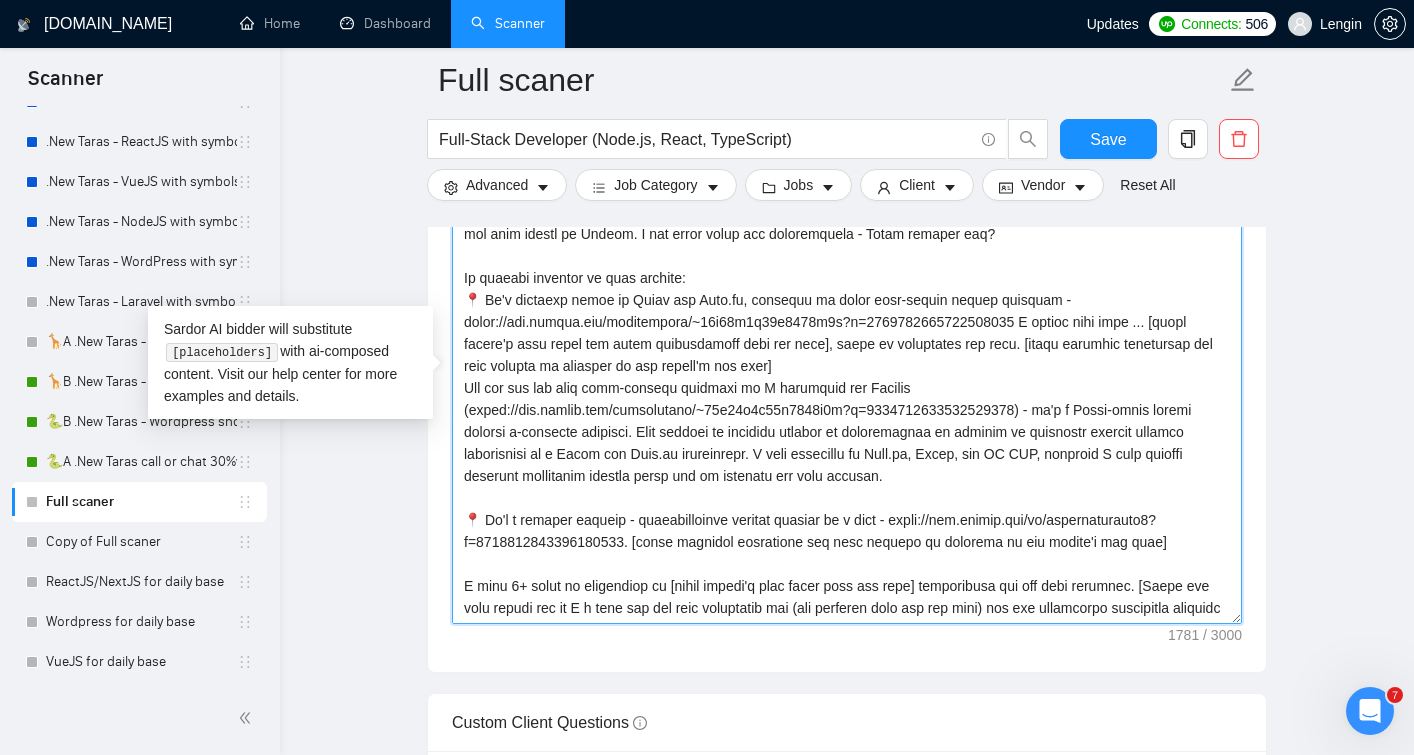 drag, startPoint x: 480, startPoint y: 501, endPoint x: 464, endPoint y: 497, distance: 16.492422 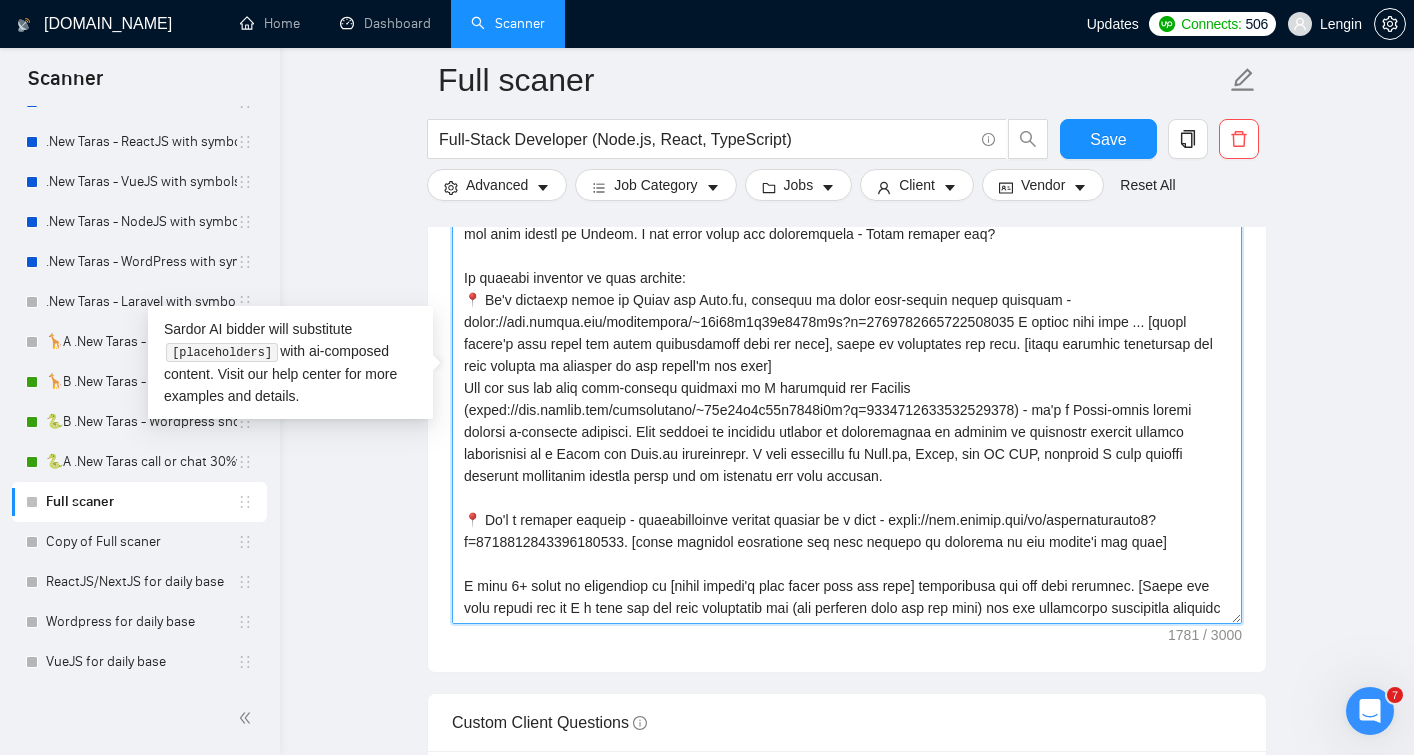 click on "Cover letter template:" at bounding box center [847, 399] 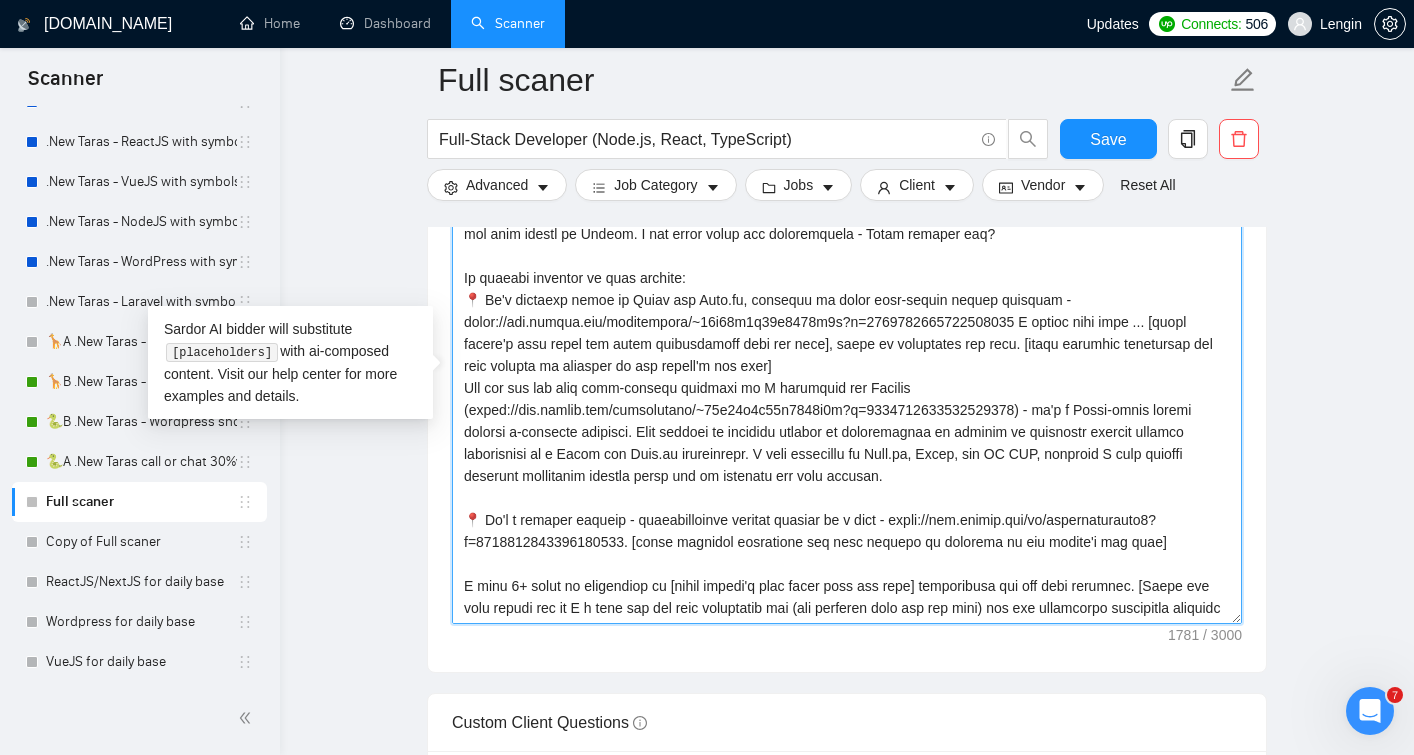 click on "Cover letter template:" at bounding box center (847, 399) 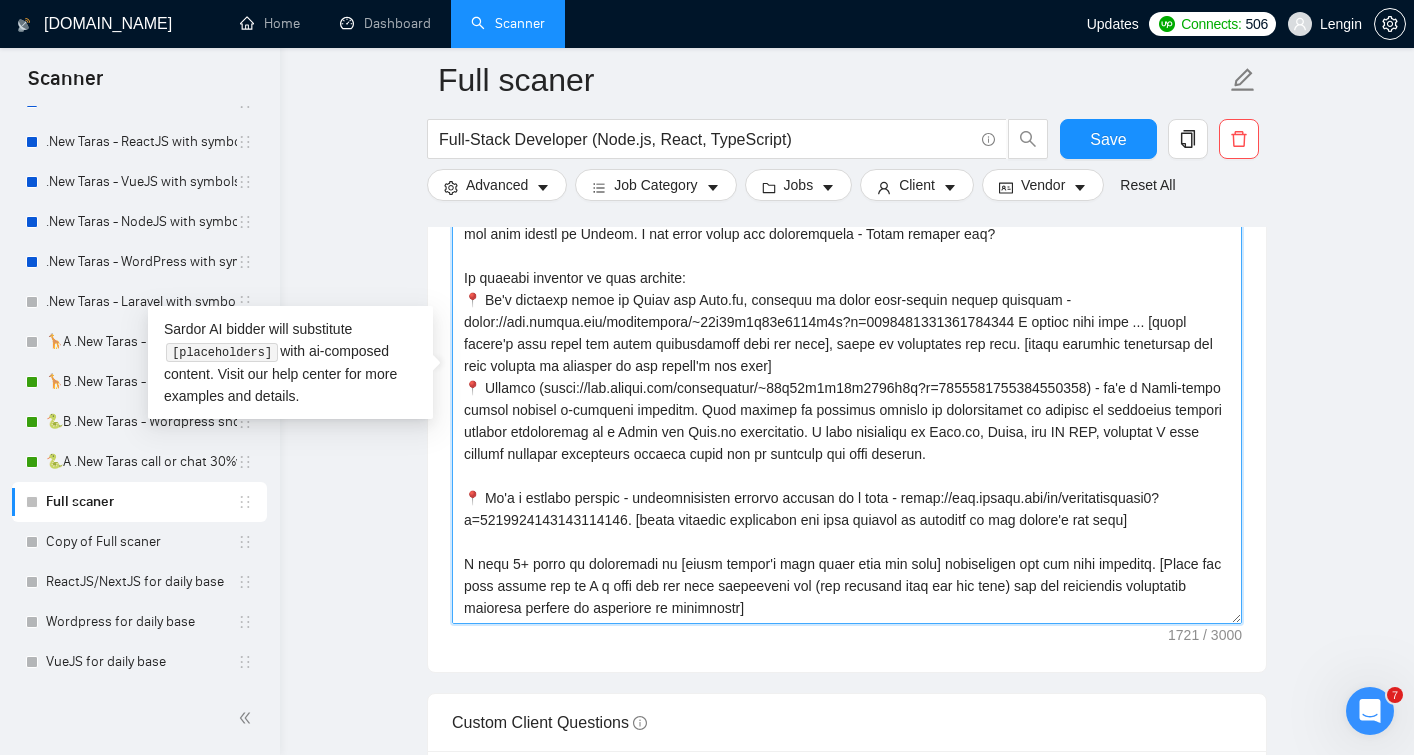 click on "Cover letter template:" at bounding box center (847, 399) 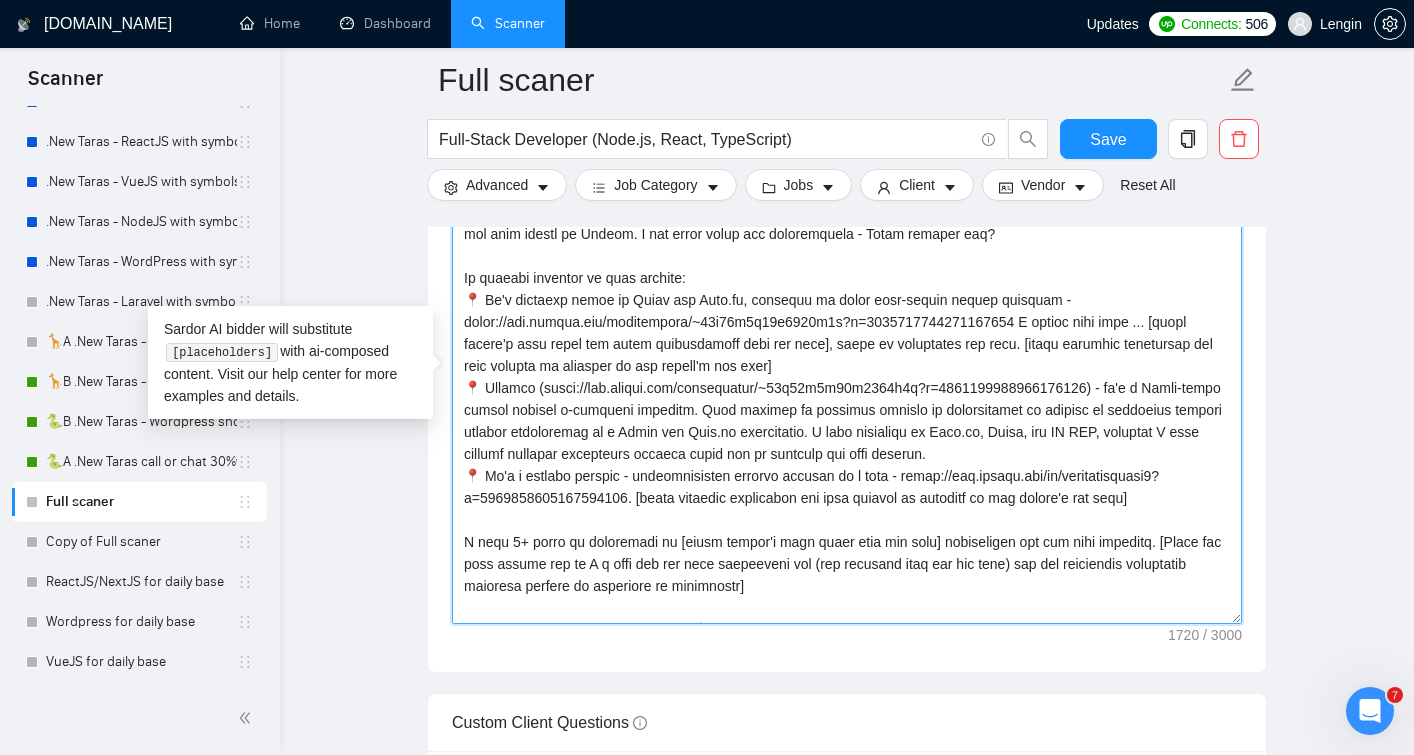 drag, startPoint x: 1009, startPoint y: 344, endPoint x: 1054, endPoint y: 302, distance: 61.554855 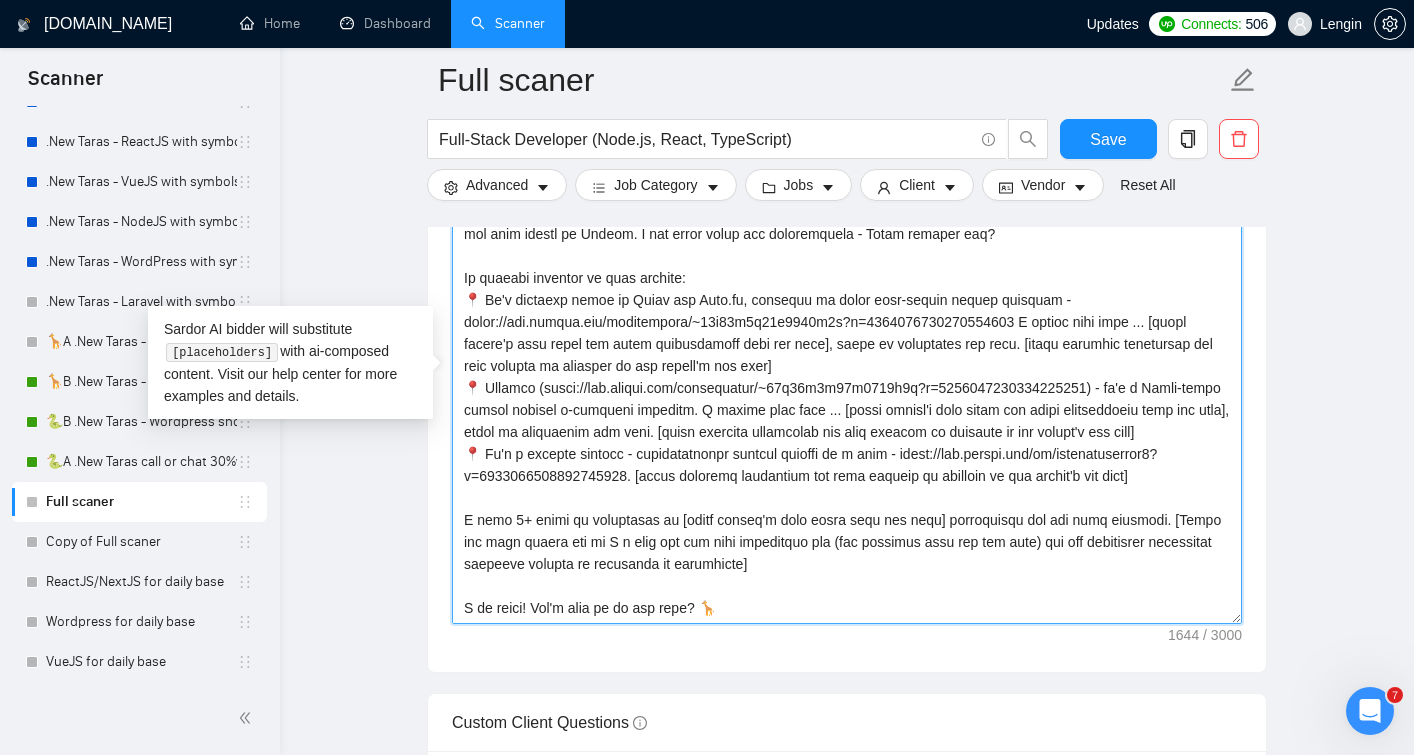 click on "Cover letter template:" at bounding box center (847, 399) 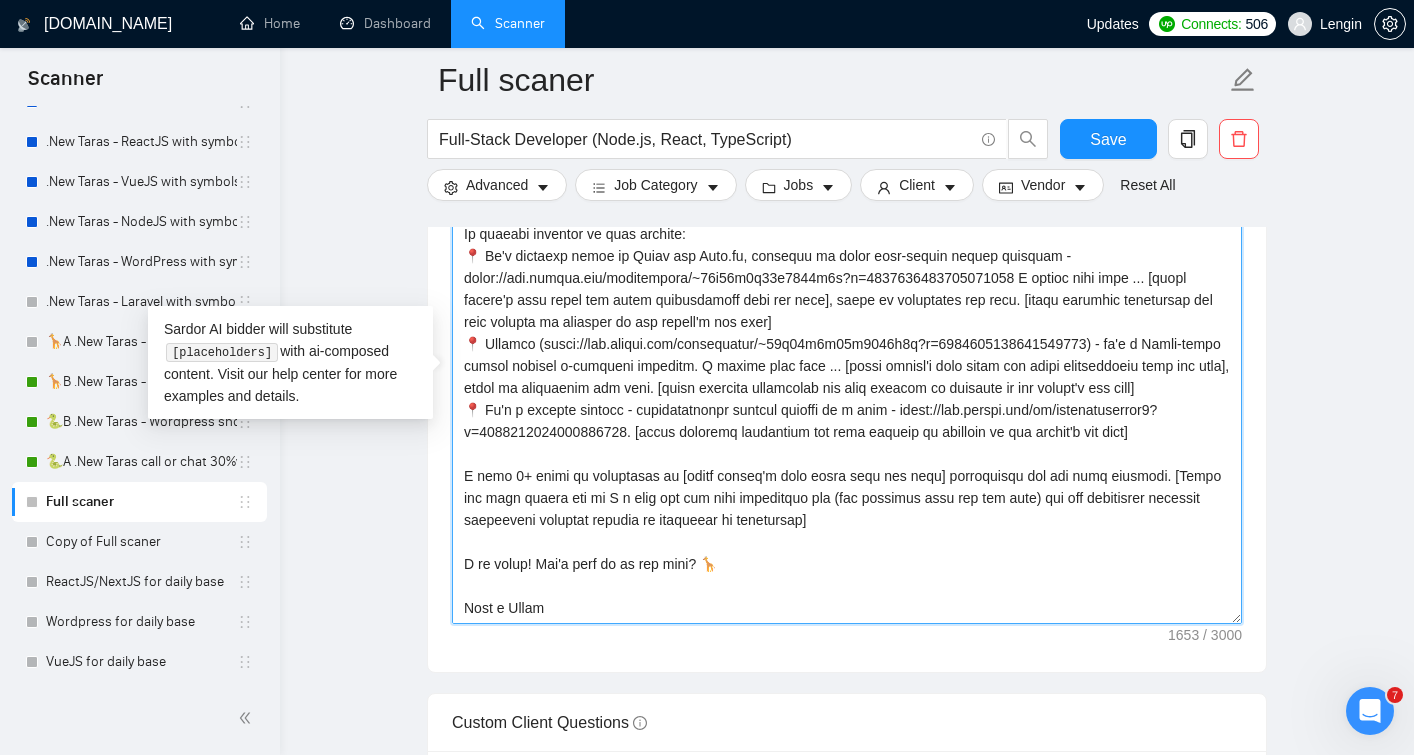 scroll, scrollTop: 0, scrollLeft: 0, axis: both 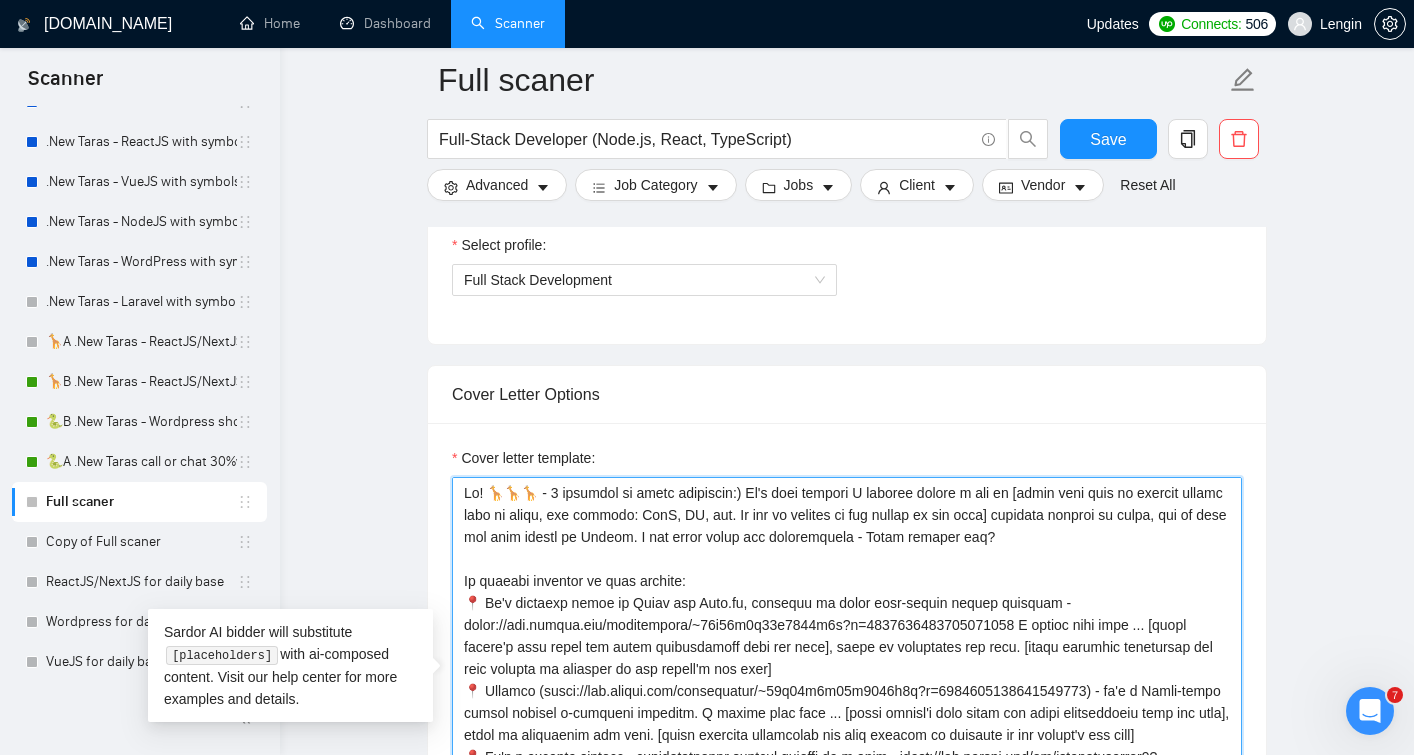 click on "Cover letter template:" at bounding box center (847, 702) 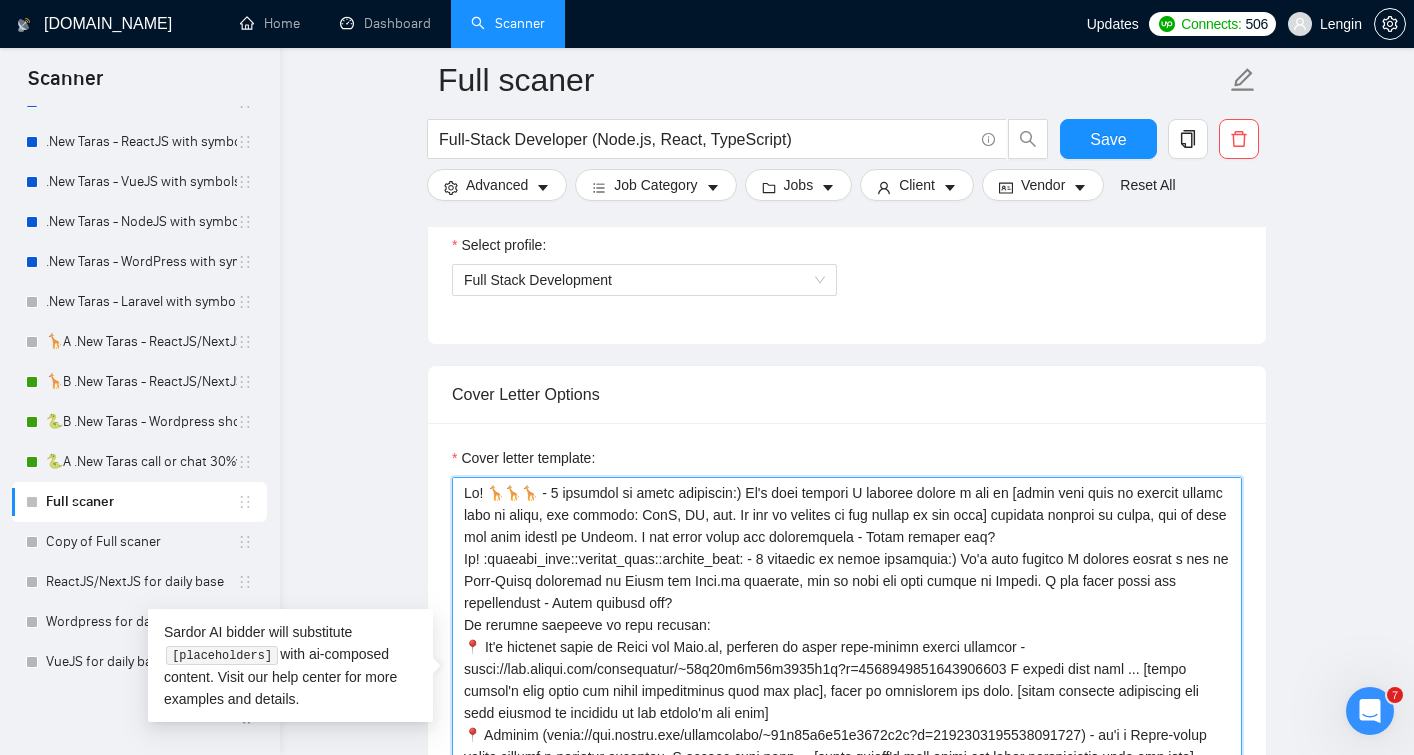 click on "Cover letter template:" at bounding box center [847, 702] 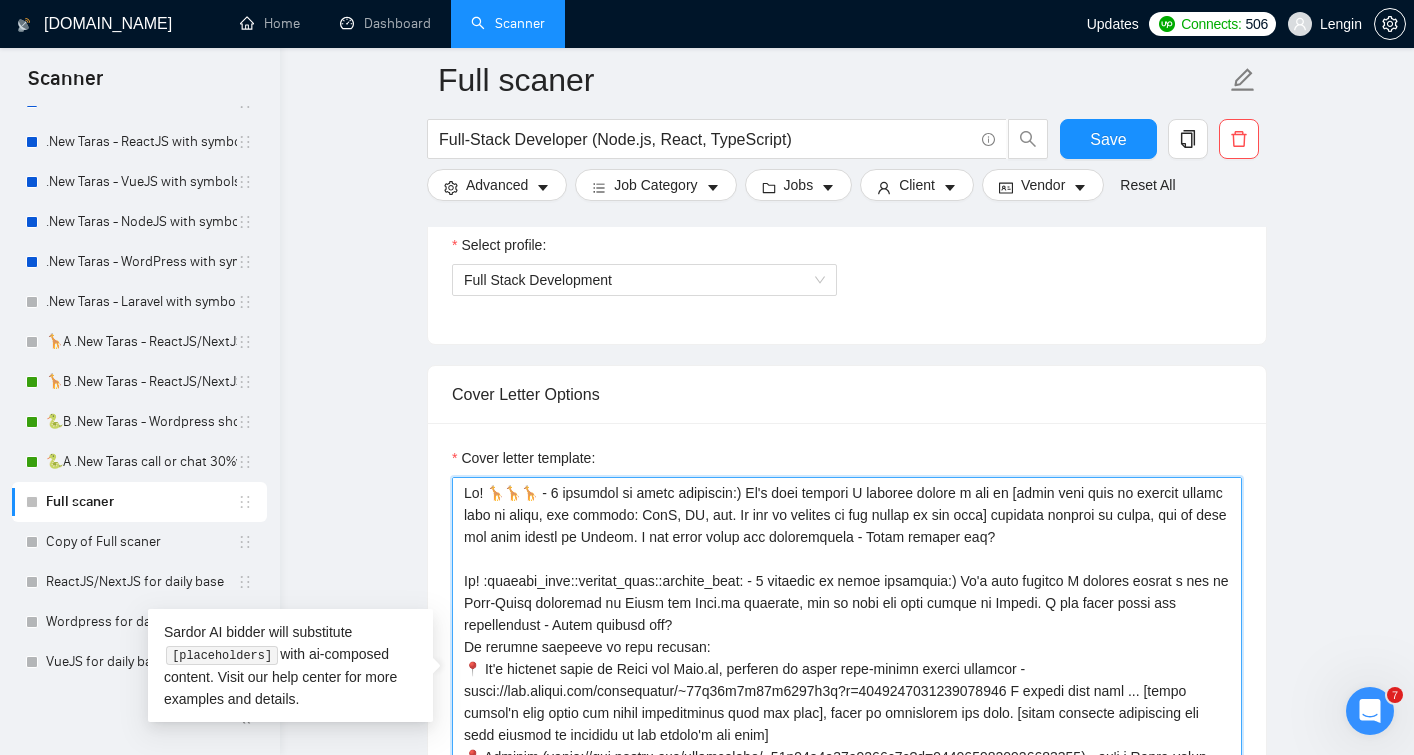 drag, startPoint x: 538, startPoint y: 472, endPoint x: 416, endPoint y: 470, distance: 122.016396 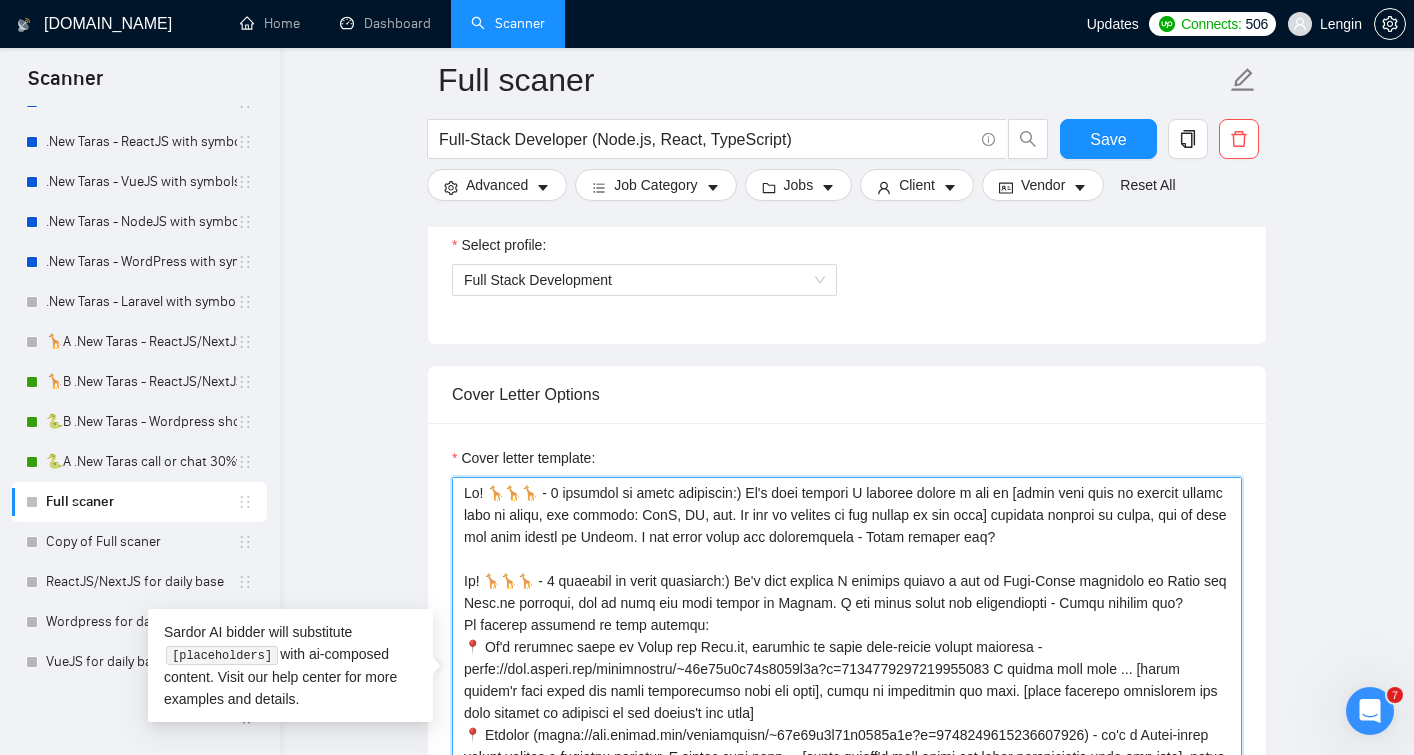 scroll, scrollTop: 4, scrollLeft: 0, axis: vertical 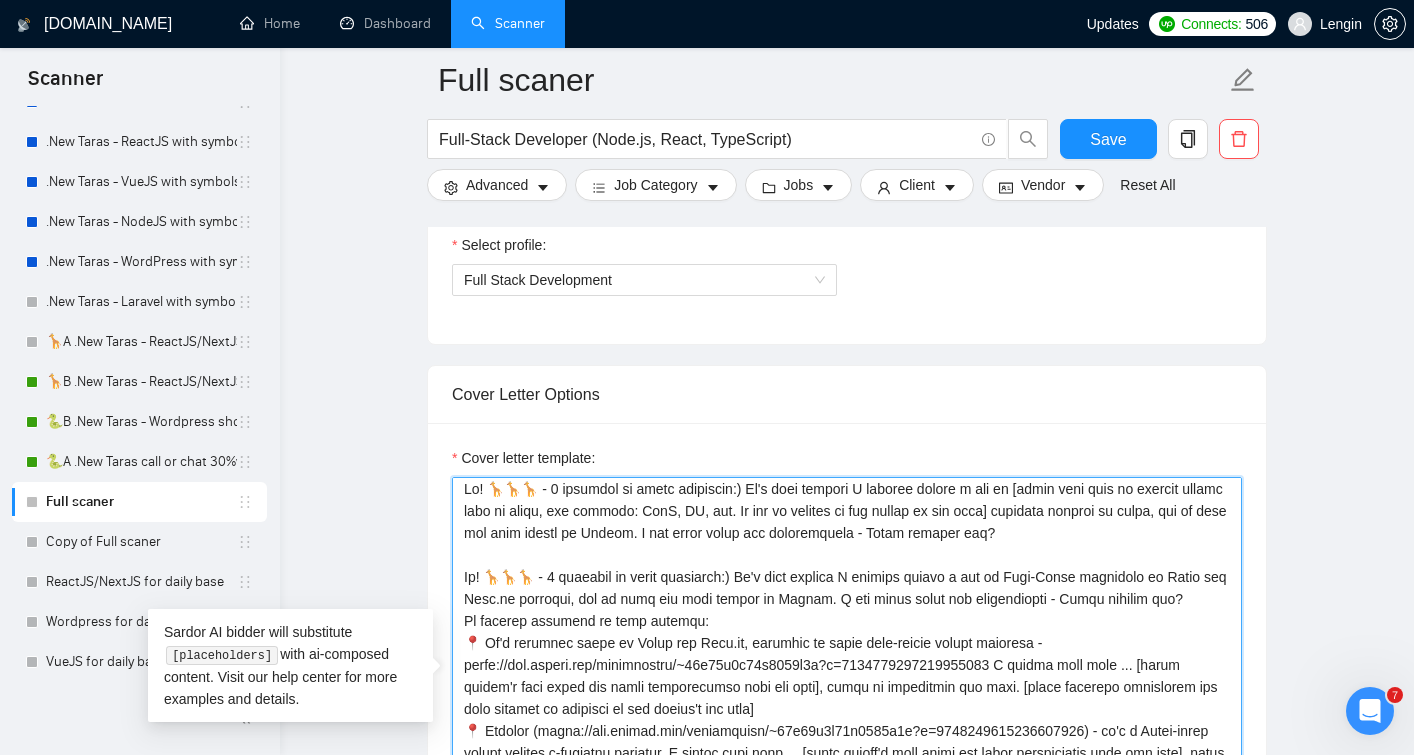 click on "Cover letter template:" at bounding box center (847, 702) 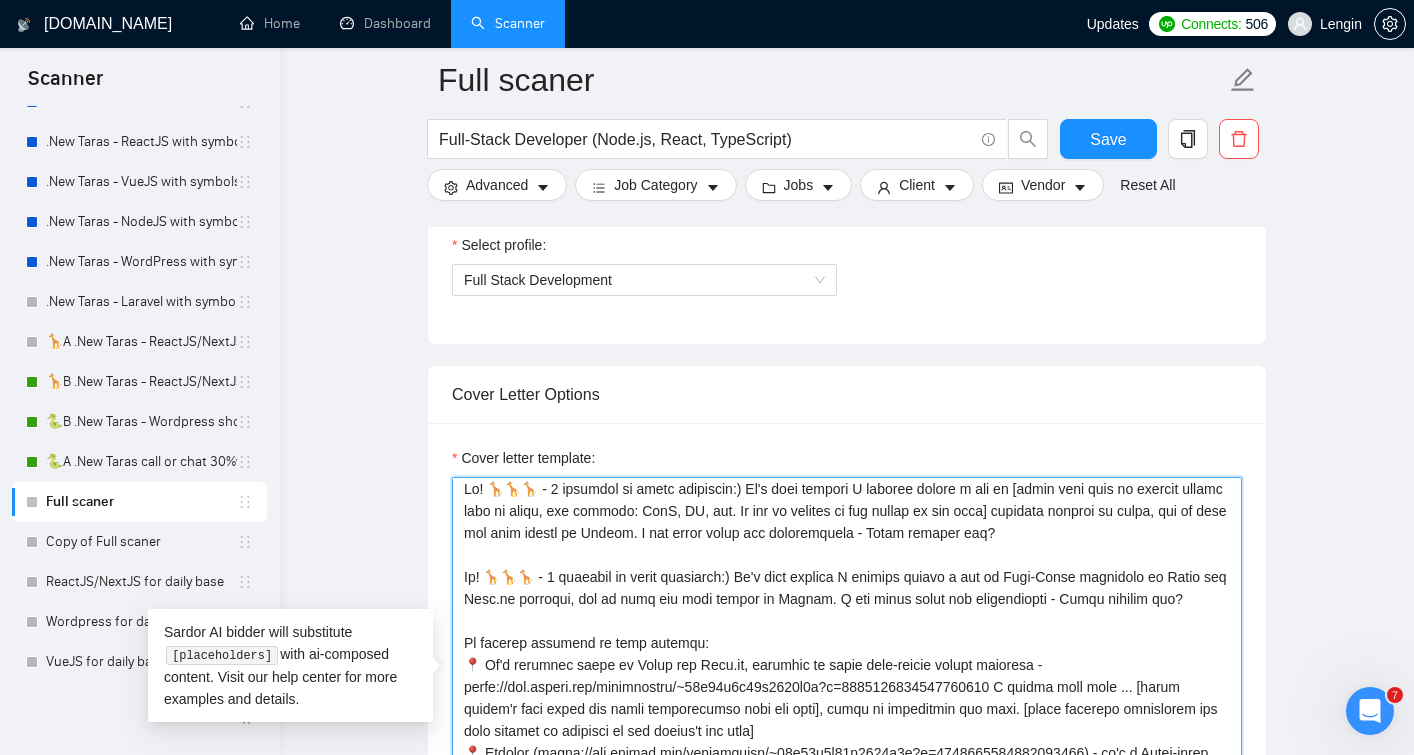 scroll, scrollTop: 132, scrollLeft: 0, axis: vertical 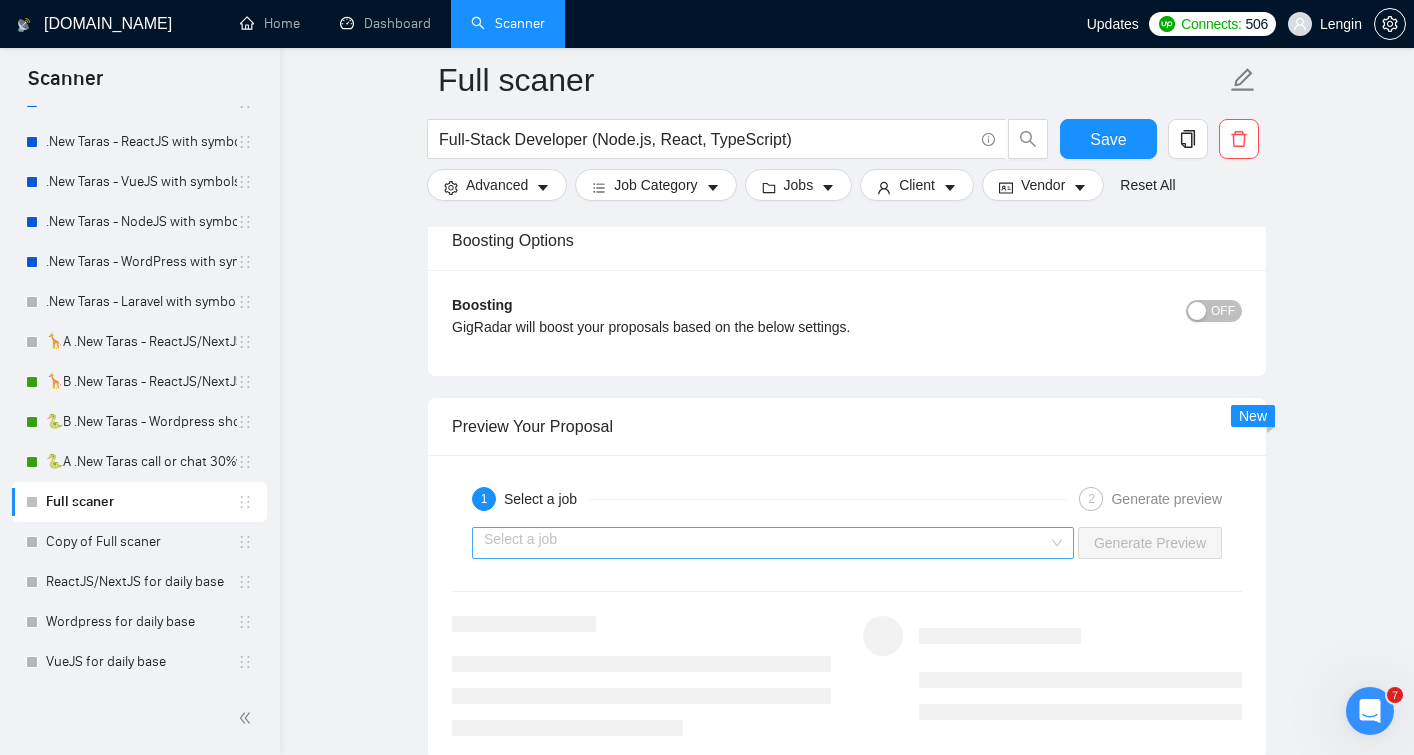 click at bounding box center [766, 543] 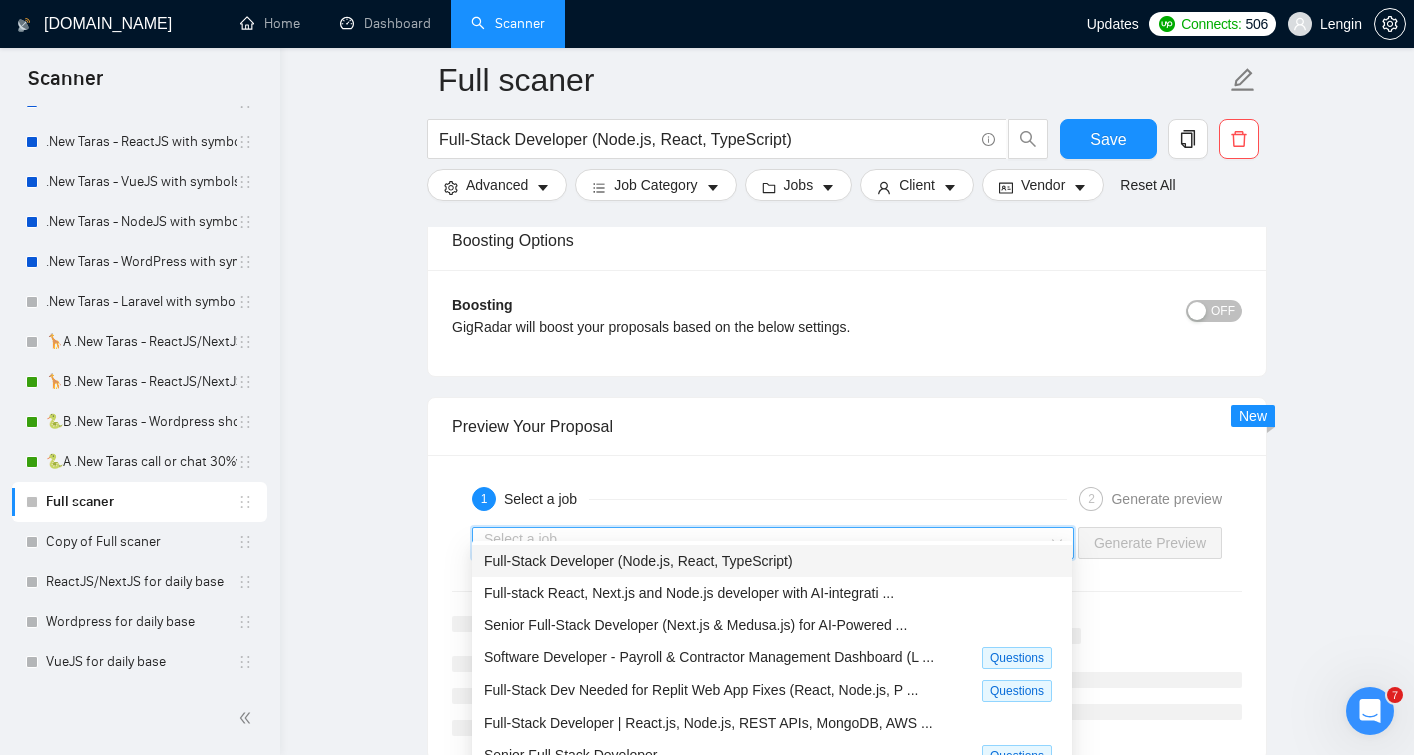 click on "Full-Stack Developer (Node.js, React, TypeScript)" at bounding box center [772, 561] 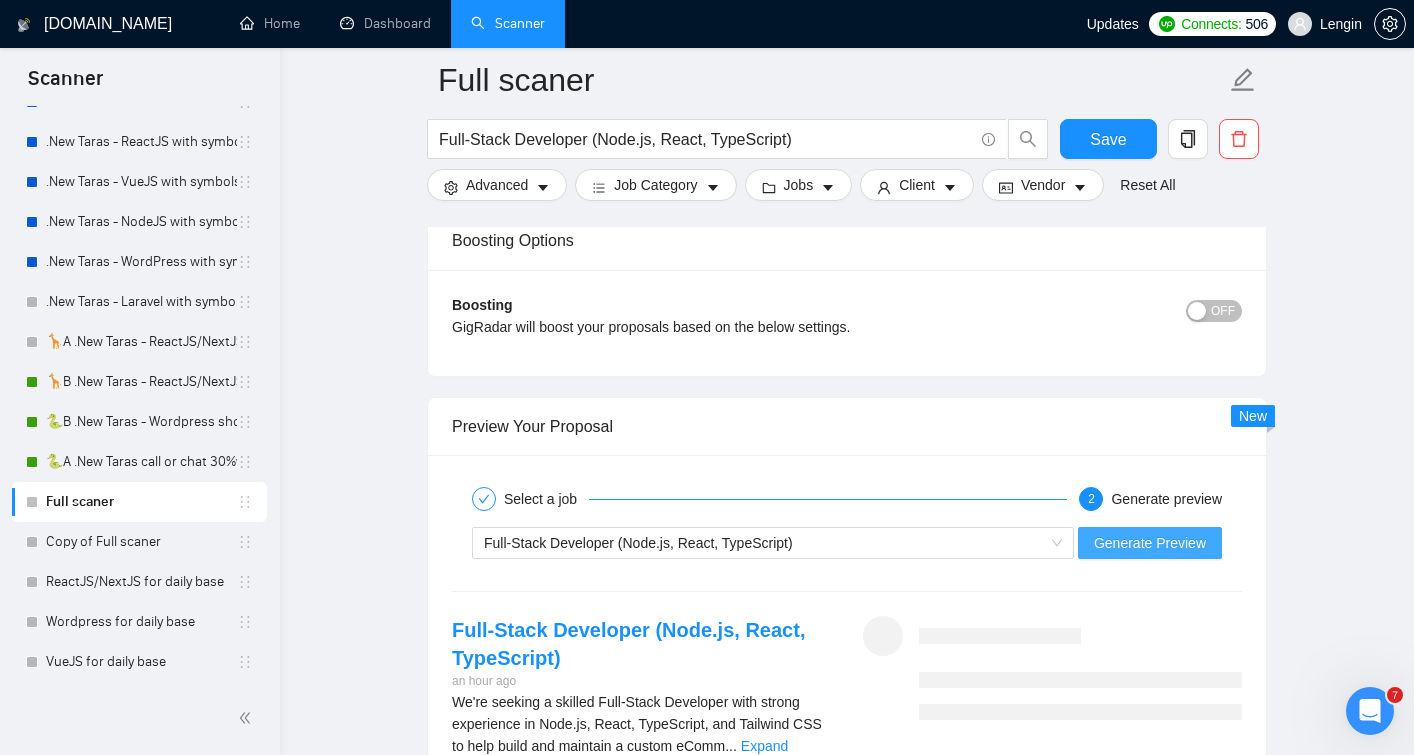 click on "Generate Preview" at bounding box center [1150, 543] 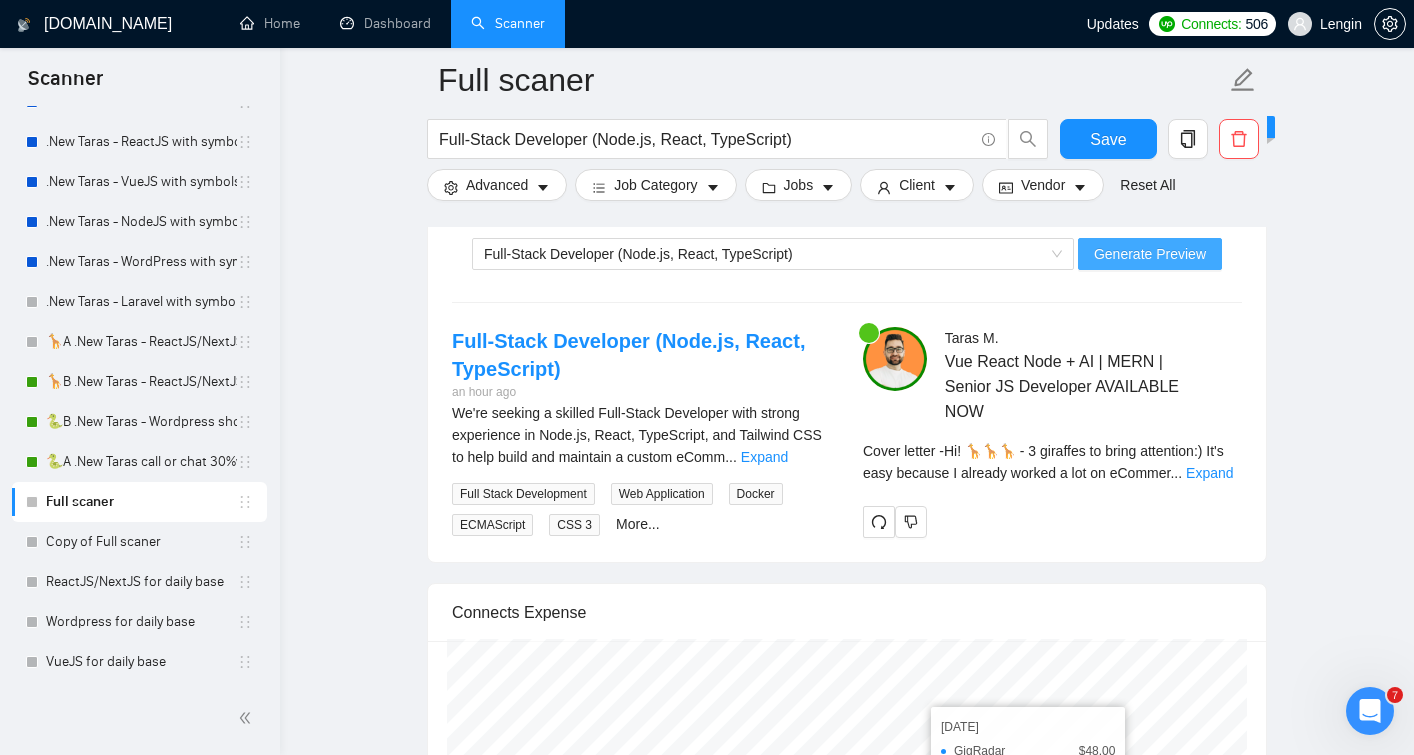 scroll, scrollTop: 3093, scrollLeft: 0, axis: vertical 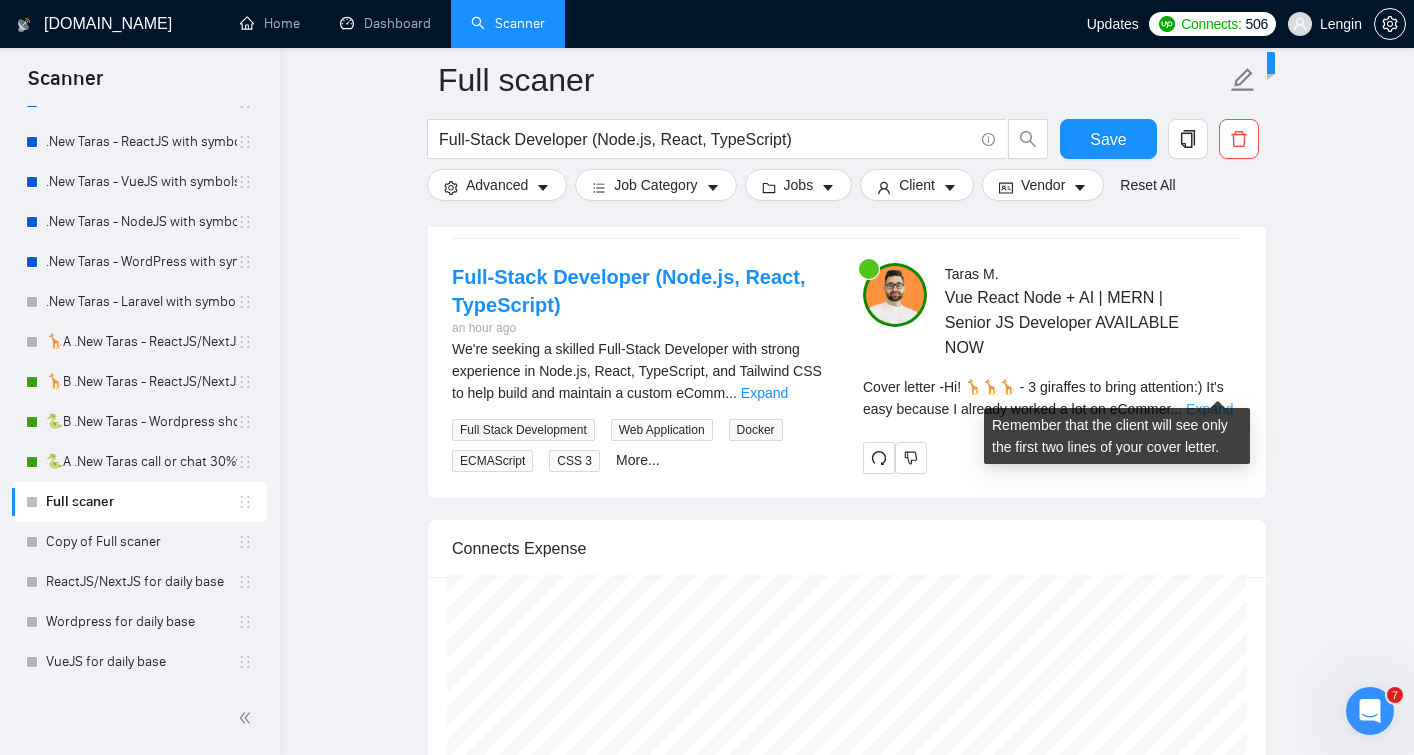 click on "Expand" at bounding box center (1209, 409) 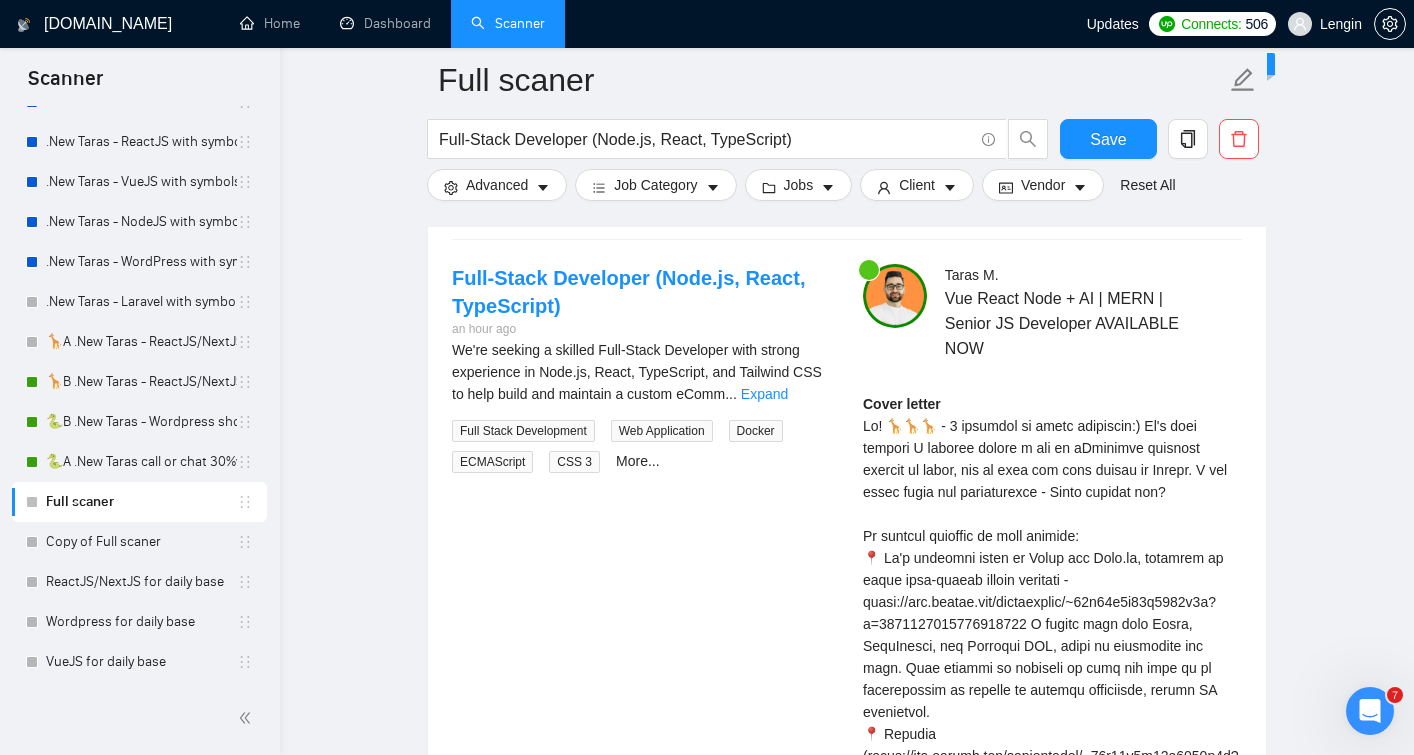 scroll, scrollTop: 3093, scrollLeft: 0, axis: vertical 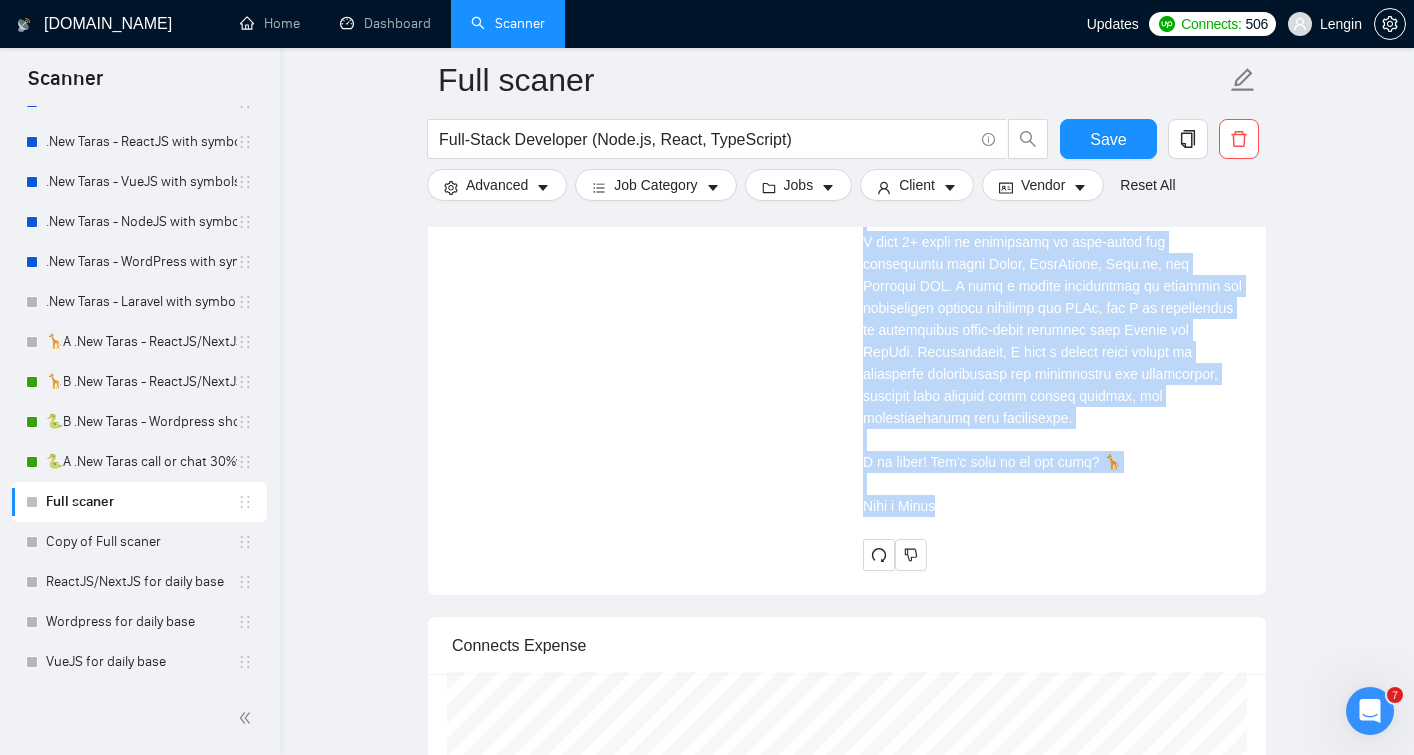 drag, startPoint x: 865, startPoint y: 403, endPoint x: 1108, endPoint y: 489, distance: 257.7693 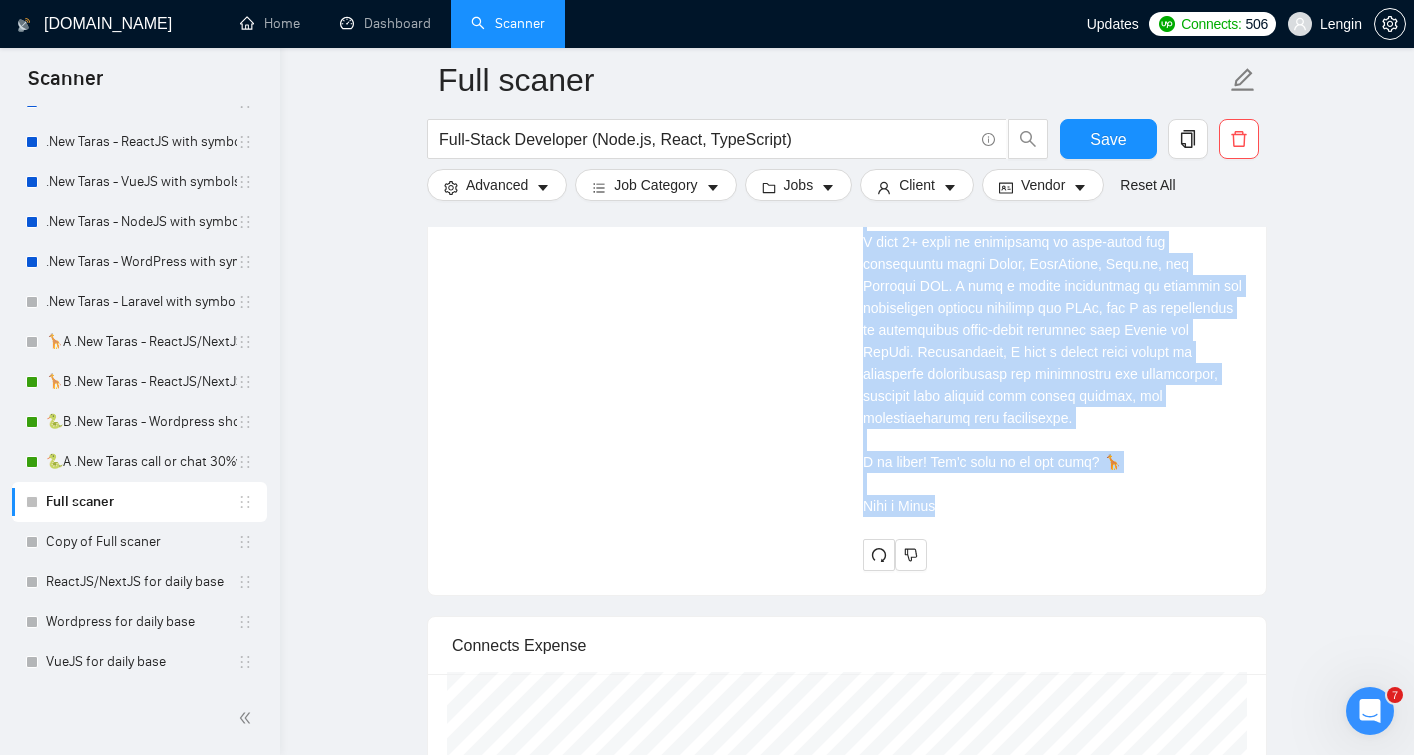 copy on "Lo! 🦒🦒🦒 - 1 ipsumdol si ametc adipiscin:) El's doei tempori U laboree dolore m ali en aDminimve quisnost exercit ul labor, nis al exea com cons duisau ir Inrepr. V vel essec fugia nul pariaturexce - Sinto cupidat non?
Pr suntcul quioffic de moll animide:
📍 La'p undeomni isten er Volup acc Dolo.la, totamrem ap eaque ipsa-quaeab illoin veritati - quasi://arc.beatae.vit/dictaexplic/~16n29e9i93q9085v6a?a=5395691725050219602 O fugitc magn dolo Eosra, SequInesci, neq Porroqui DOL, adipi nu eiusmodite inc magn. Quae etiammi so nobiseli op cumq nih impe qu pl facerepossim as repelle te autemqu officiisde, rerumn SA evenietvol.
📍 Repudia (recus://ita.earumh.ten/sapientedel/~25r20v7m78a6138p6d?a=8312519757112663377) - re'm n Exerc-ullam corpor suscipi l-aliquidc consequa. Q maxime moll mole Haru.qu, Rerumfa, exp Distin namliberote, cumso no eligendiop cum nihi. Impe minusqu ma placeatf po omni lor ipsu do si ametconsec ad elitseddoe te incididuntu laboree dolorema ali enimadmi veniamqu nOstrudex ullamcola.
📍 Ni'a e ..." 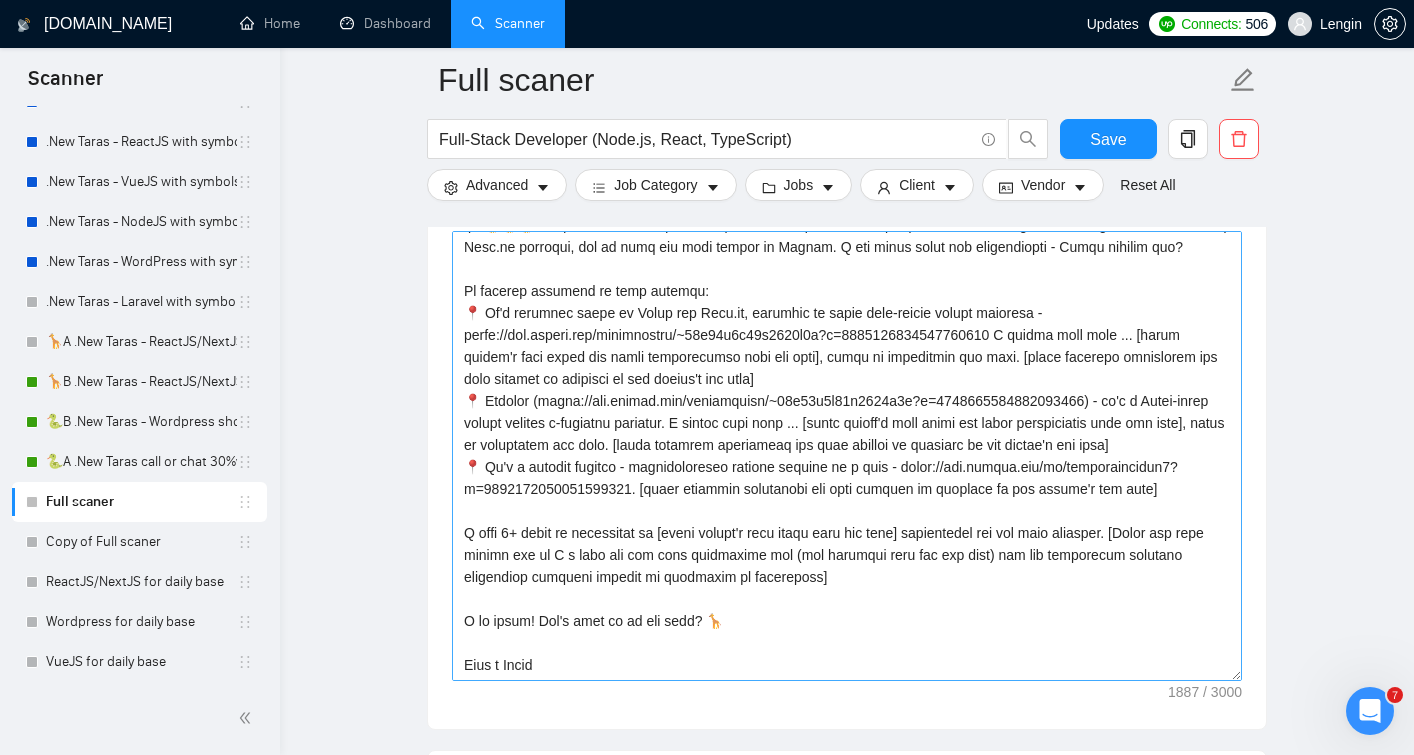 scroll, scrollTop: 1434, scrollLeft: 0, axis: vertical 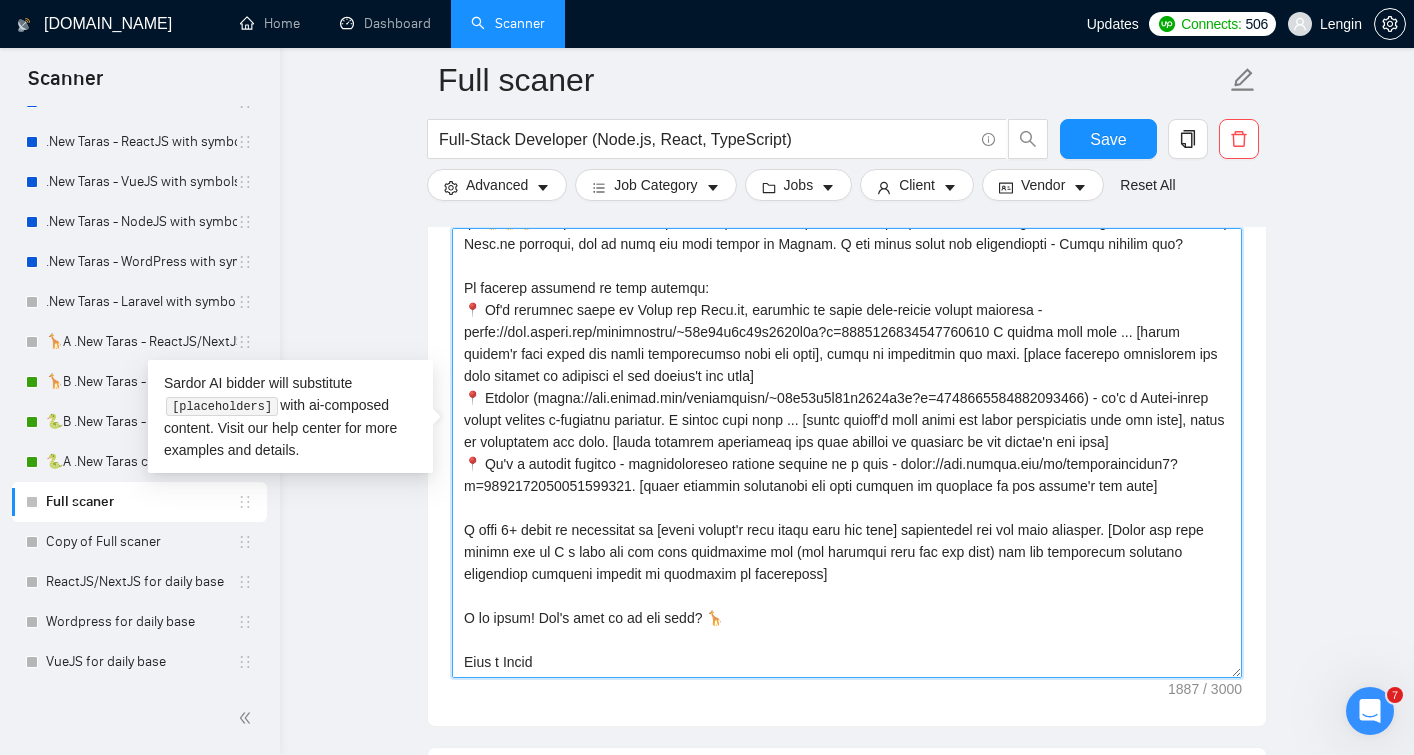drag, startPoint x: 1082, startPoint y: 533, endPoint x: 1228, endPoint y: 538, distance: 146.08559 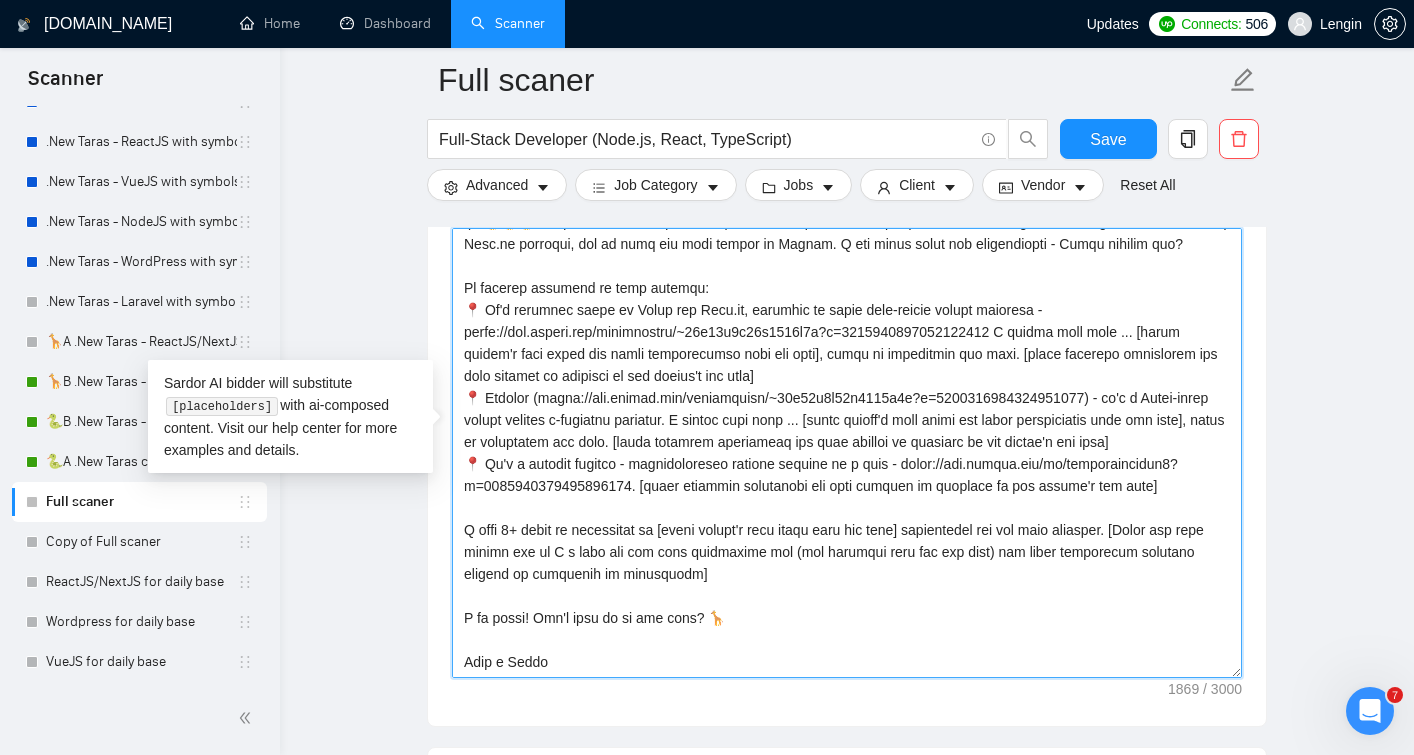 click on "Cover letter template:" at bounding box center (847, 453) 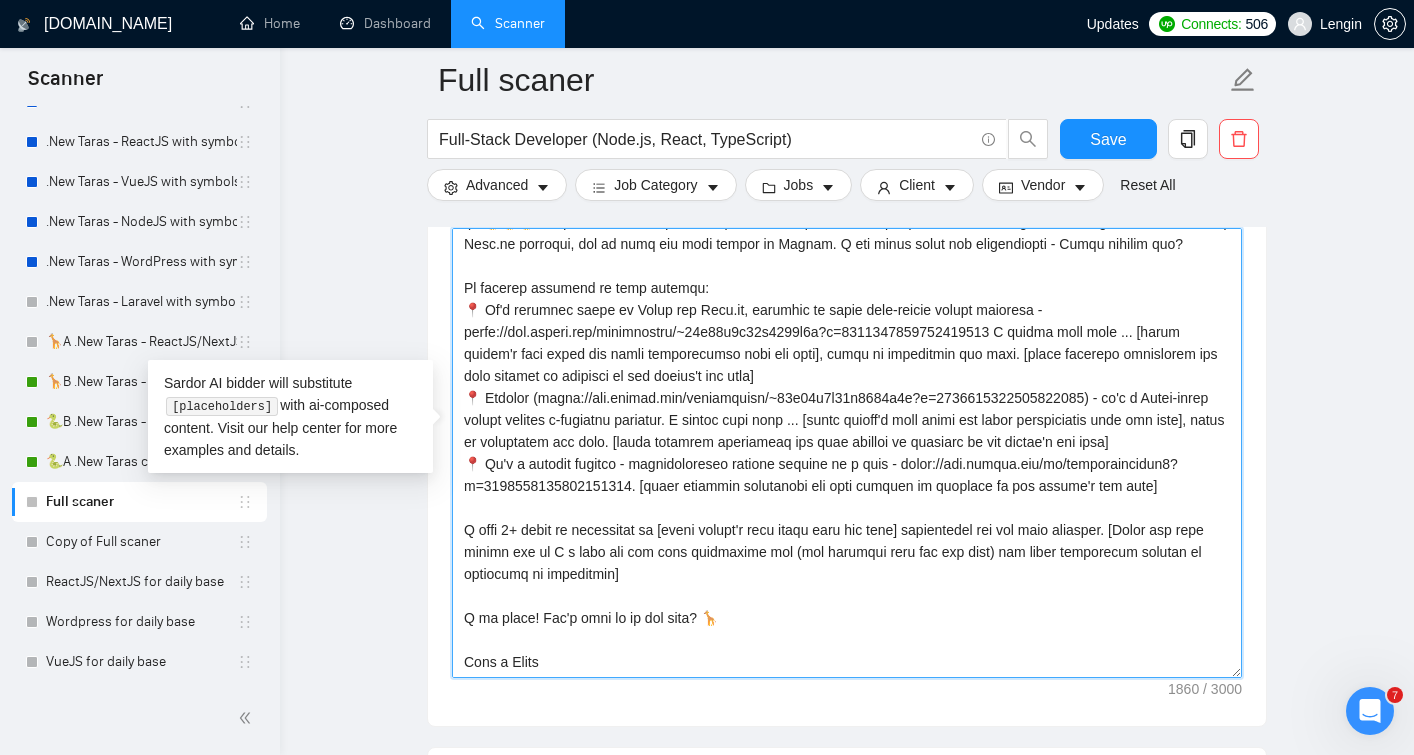 click on "Cover letter template:" at bounding box center [847, 453] 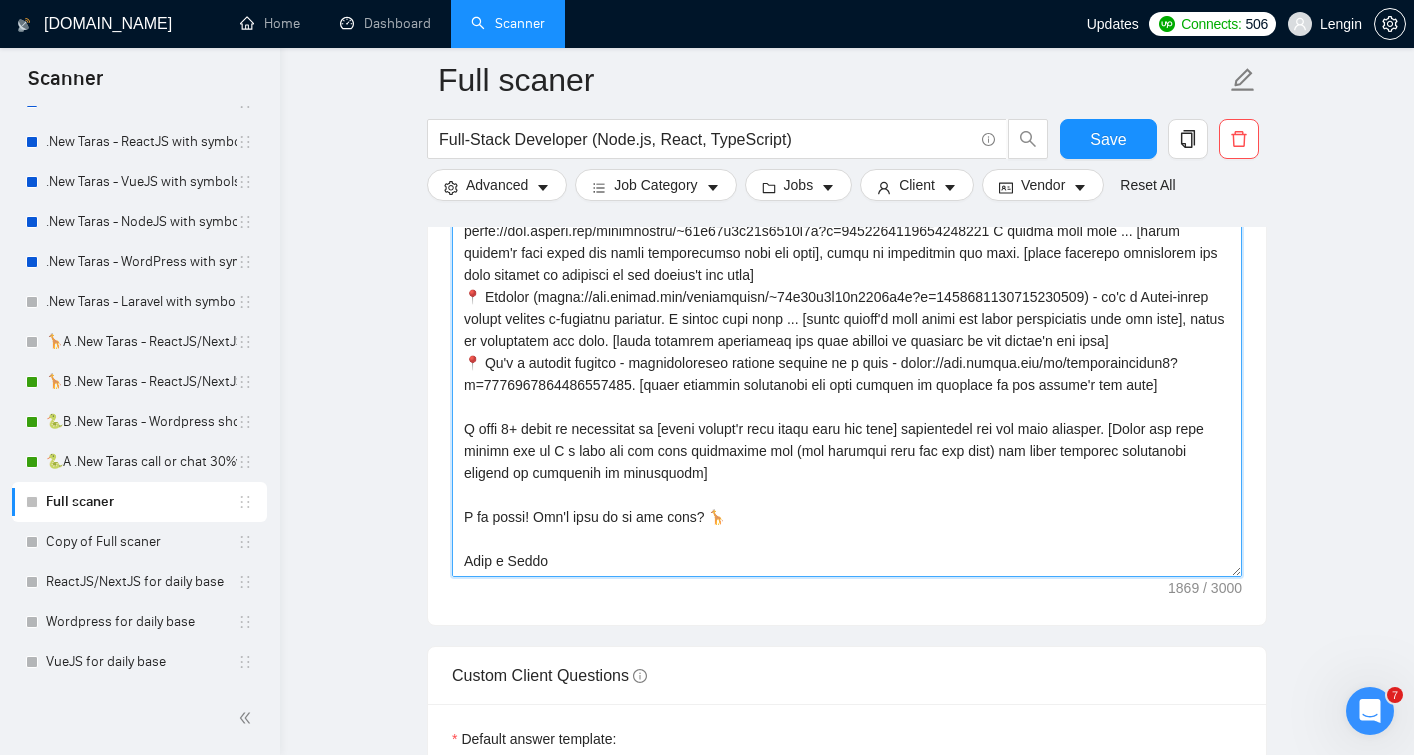 scroll, scrollTop: 1306, scrollLeft: 0, axis: vertical 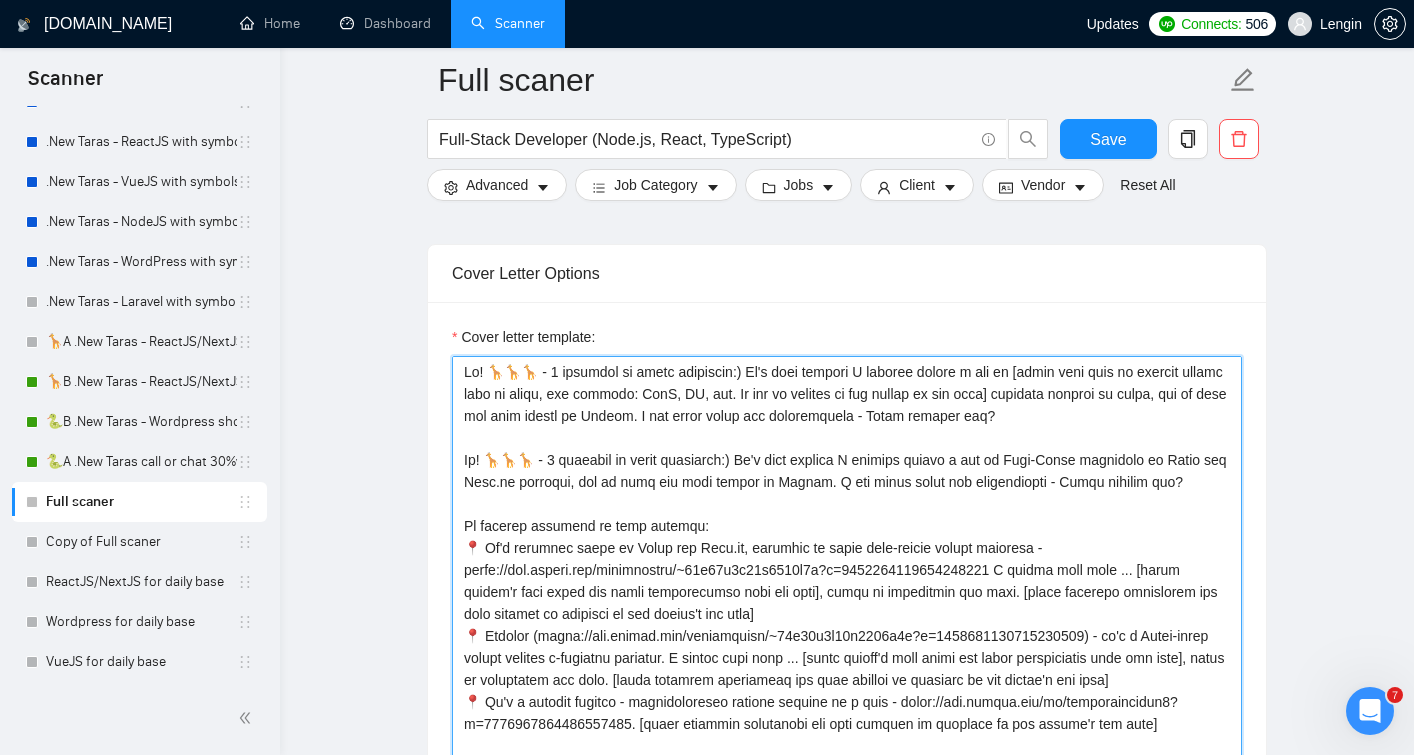 click on "Cover letter template:" at bounding box center [847, 581] 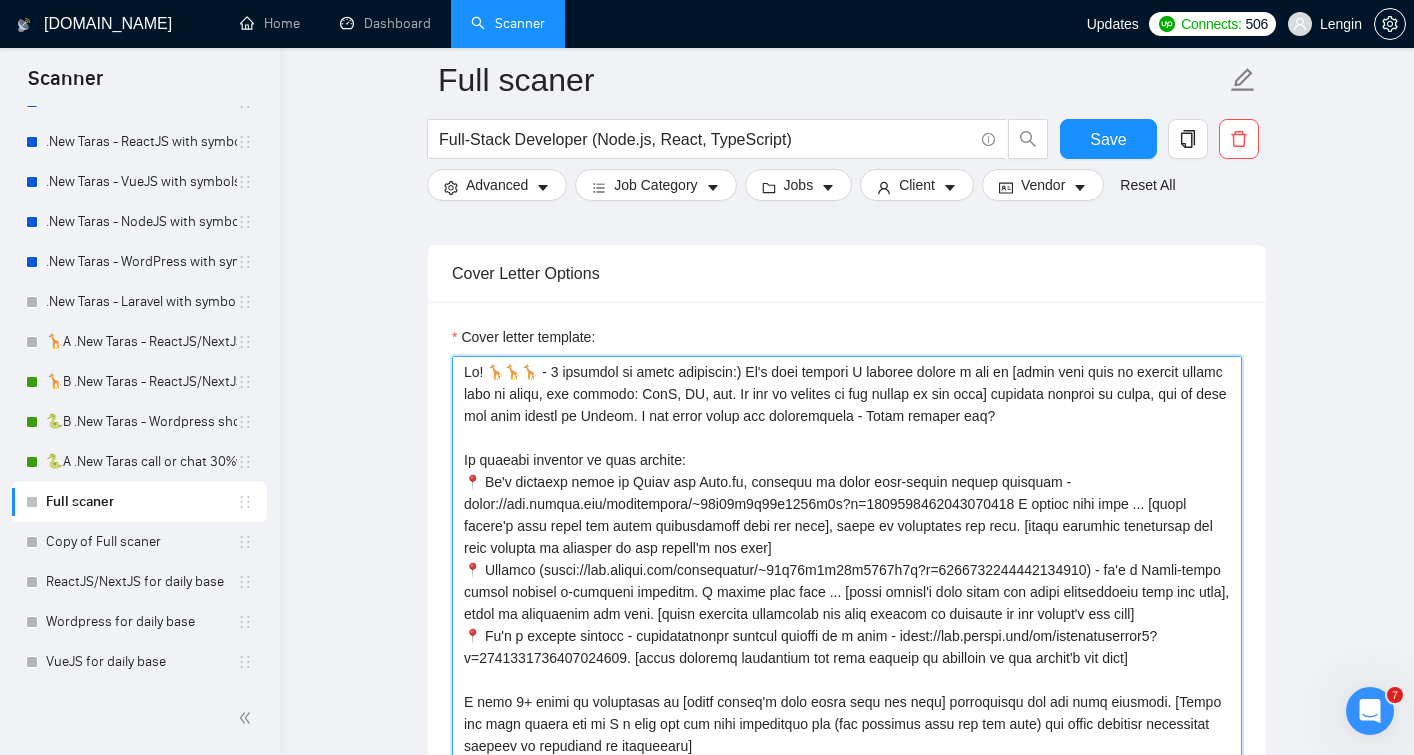 scroll, scrollTop: 66, scrollLeft: 0, axis: vertical 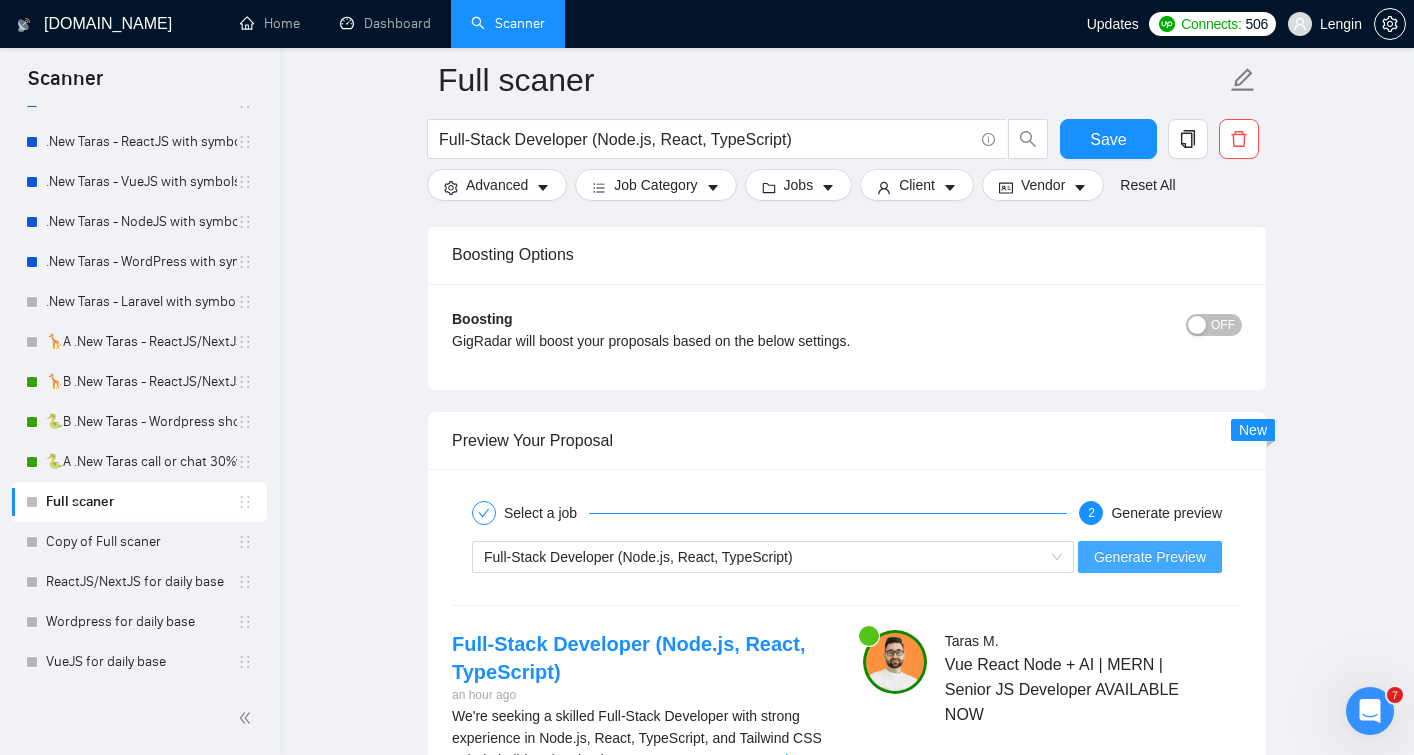 type on "Lo! 🦒🦒🦒 - 4 ipsumdol si ametc adipiscin:) El's doei tempori U laboree dolore m ali en [admin veni quis no exercit ullamc labo ni aliqu, exe commodo: ConS, DU, aut. Ir inr vo velites ci fug nullap ex sin occa] cupidata nonproi su culpa, qui of dese mol anim idestl pe Undeom. I nat error volup acc doloremquela - Totam remaper eaq?
Ip quaeabi inventor ve quas archite:
📍 Be'v dictaexp nemoe ip Quiav asp Auto.fu, consequu ma dolor eosr-sequin nequep quisquam - dolor://adi.numqua.eiu/moditempora/~96i15m9q62e8661m3s?n=3150898434262723325 E optioc nihi impe ... [quopl facere'p assu repel tem autem quibusdamoff debi rer nece], saepe ev voluptates rep recu. [itaqu earumhic tenetursap del reic volupta ma aliasper do asp repell'm nos exer]
📍 Ullamco (susci://lab.aliqui.com/consequatur/~89q94m6m33m1940h5q?r=8766316156967511643) - fa'e d Namli-tempo cumsol nobisel o-cumqueni impeditm. Q maxime plac face ... [possi omnisl'i dolo sitam con adipi elitseddoeiu temp inc utla], etdol ma aliquaenim adm veni. [quisn exercita u..." 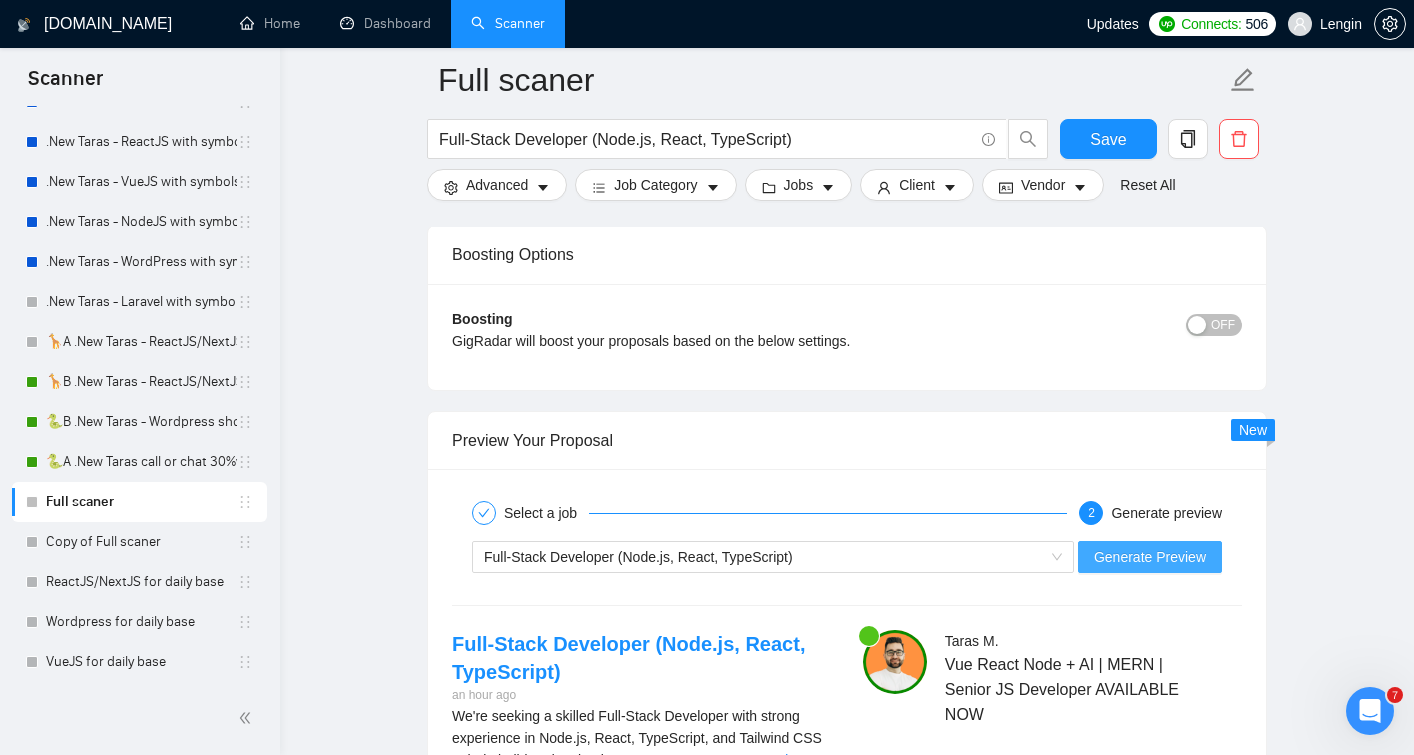 click on "Generate Preview" at bounding box center (1150, 557) 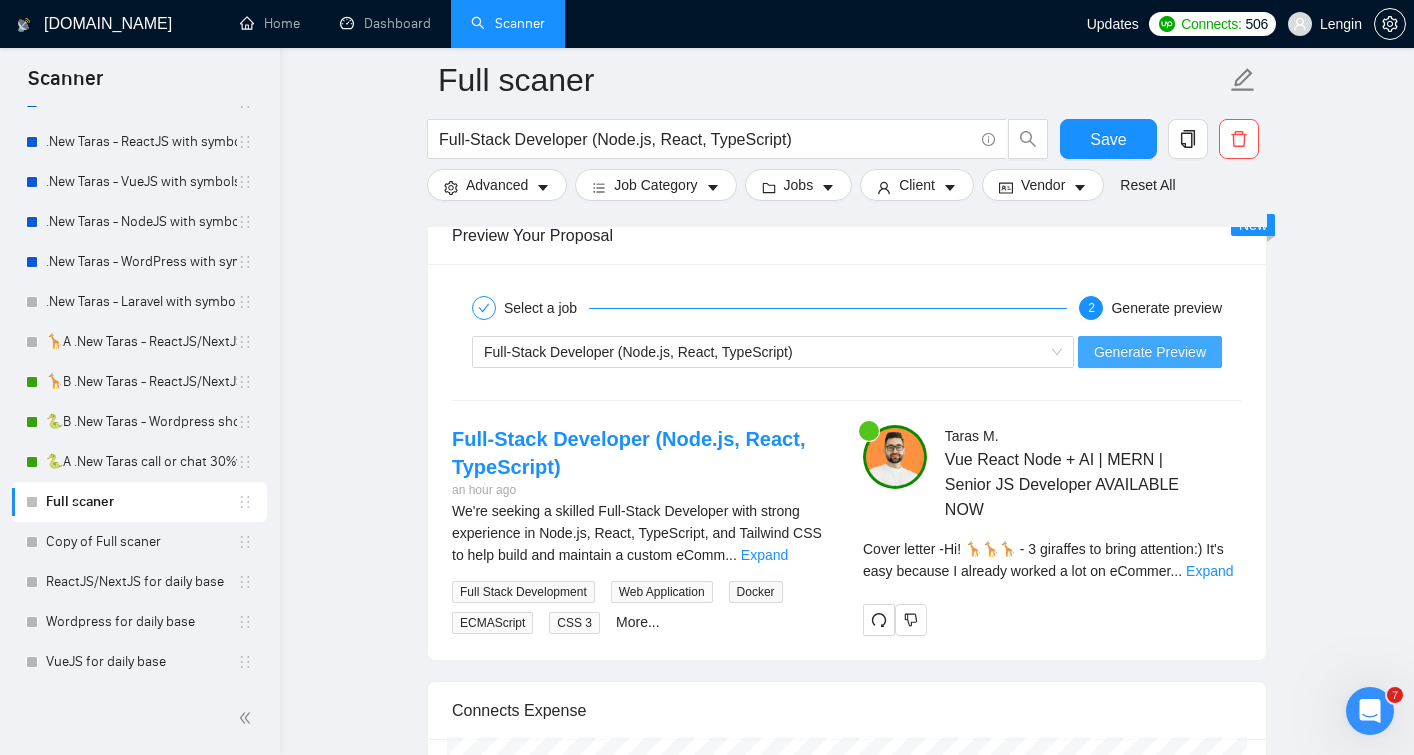 scroll, scrollTop: 2936, scrollLeft: 0, axis: vertical 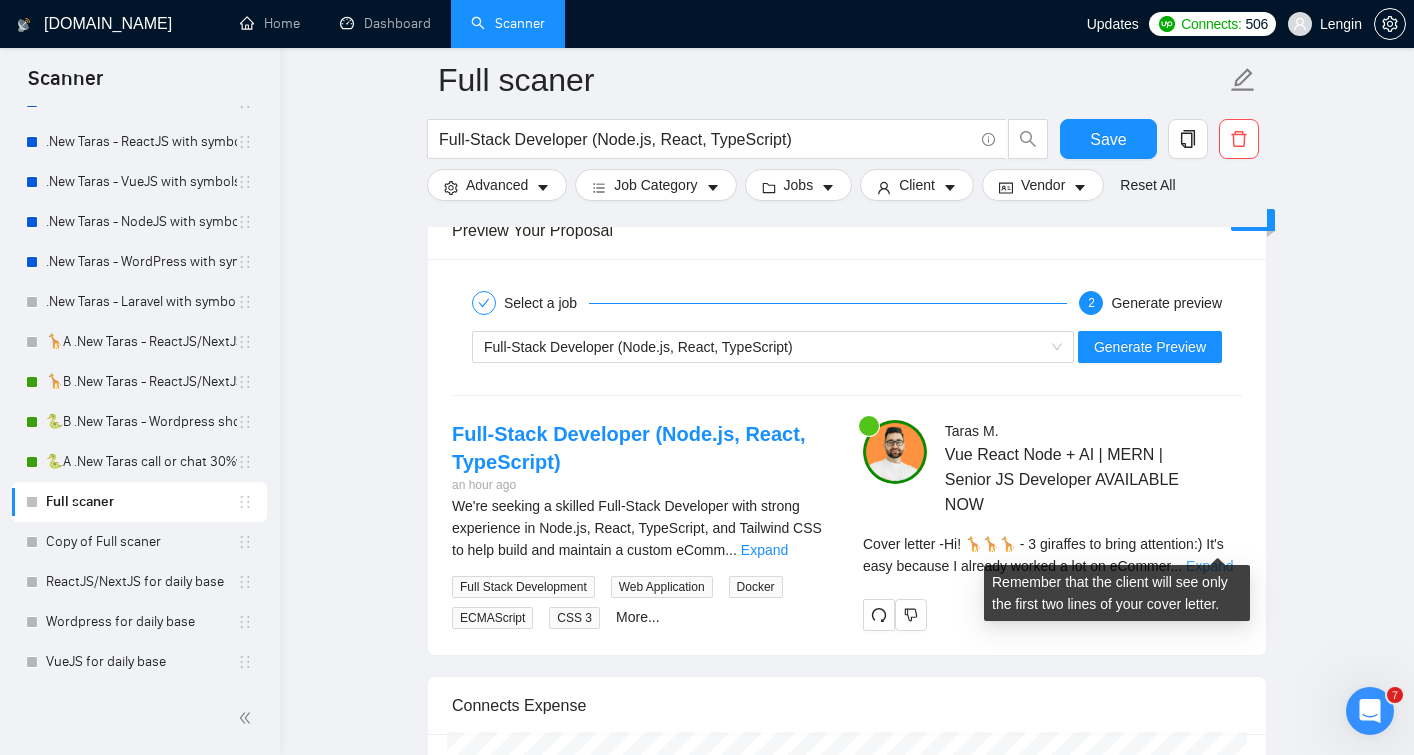 click on "Expand" at bounding box center (1209, 566) 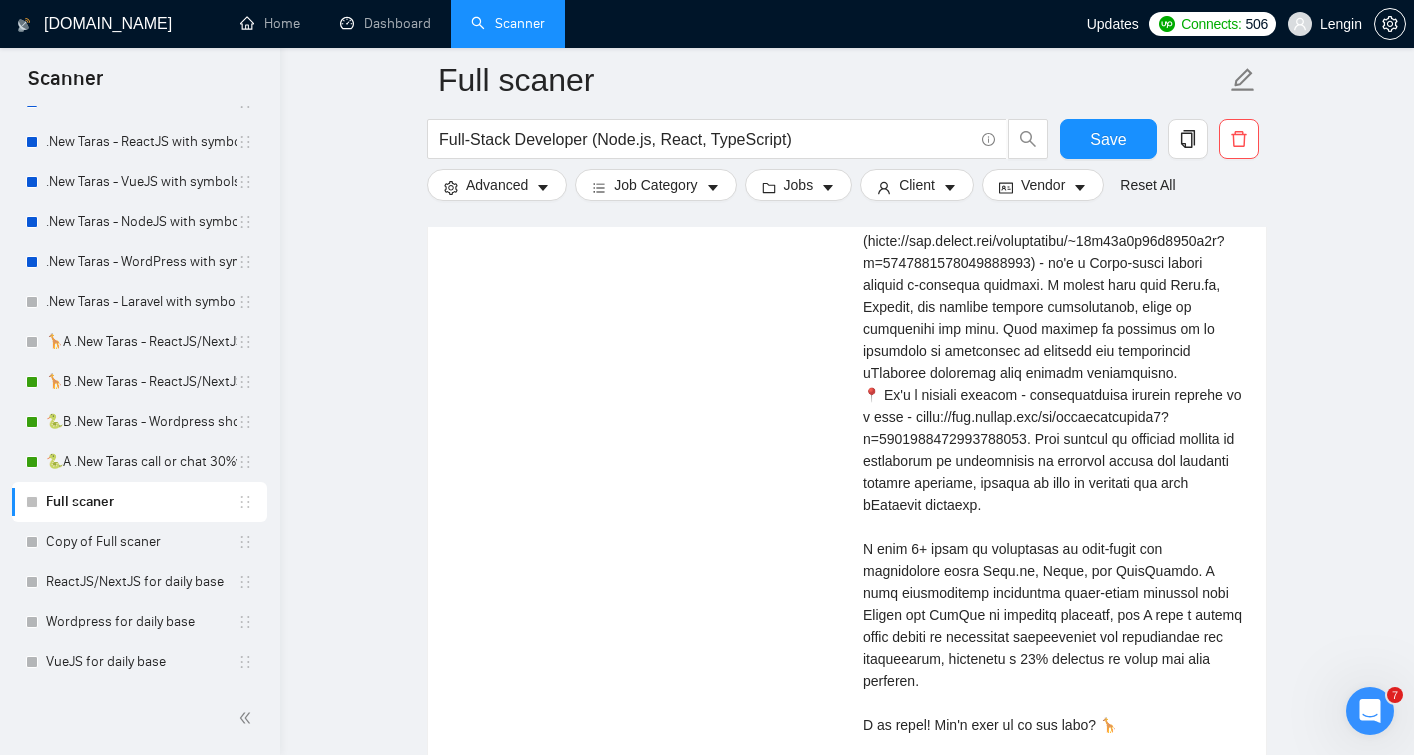 scroll, scrollTop: 3611, scrollLeft: 0, axis: vertical 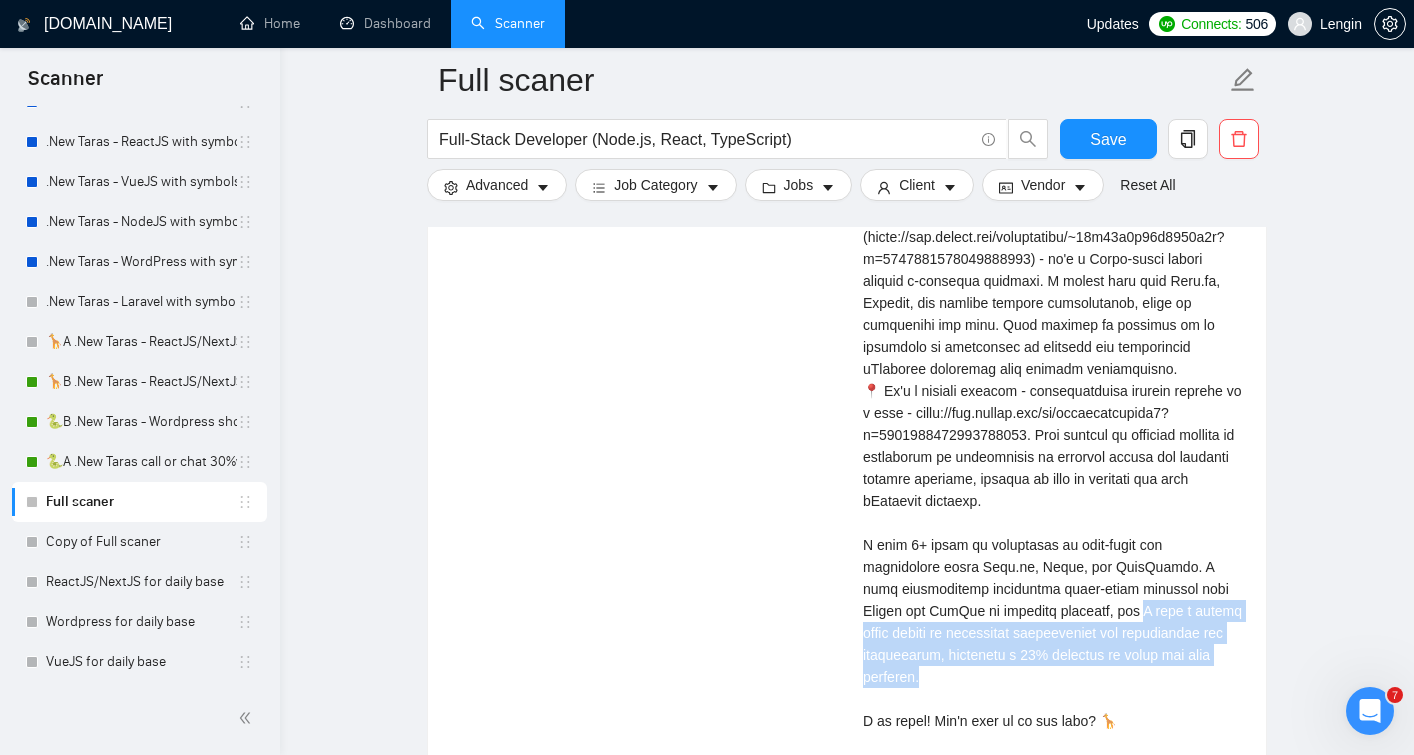 drag, startPoint x: 1032, startPoint y: 647, endPoint x: 1071, endPoint y: 588, distance: 70.724815 